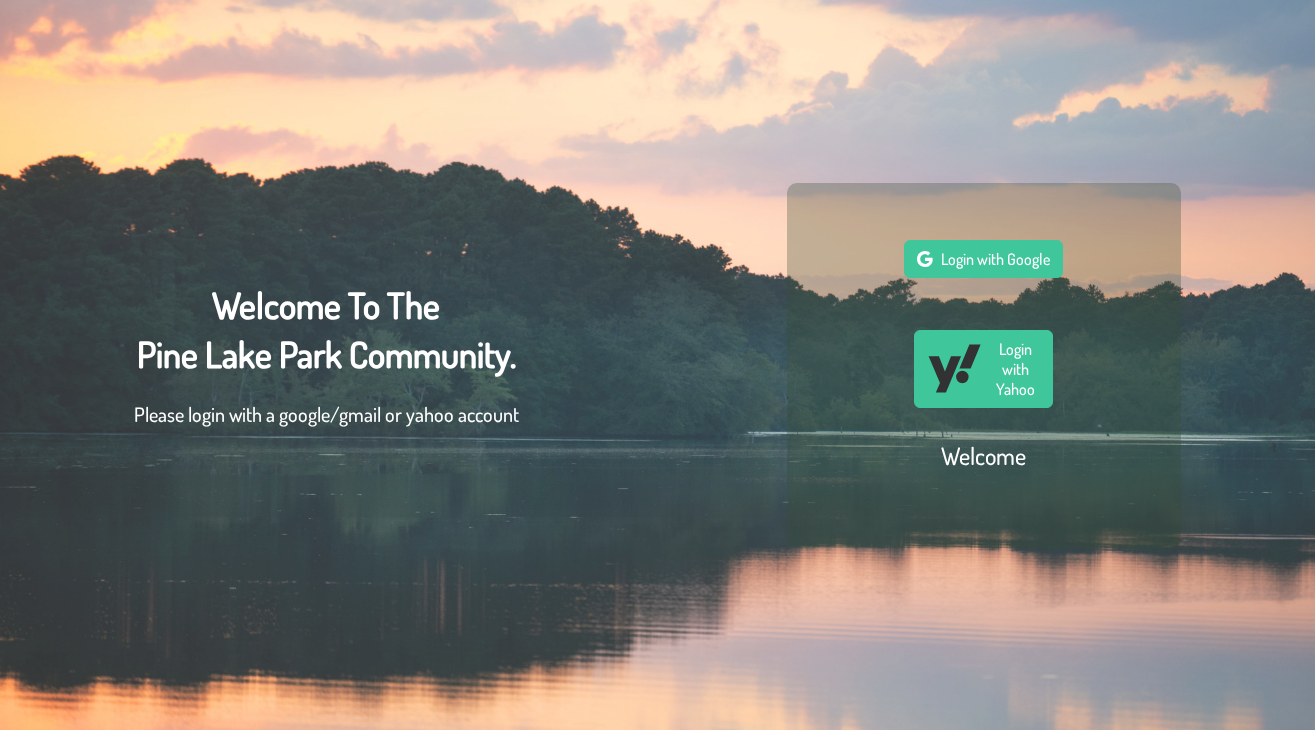 scroll, scrollTop: 0, scrollLeft: 0, axis: both 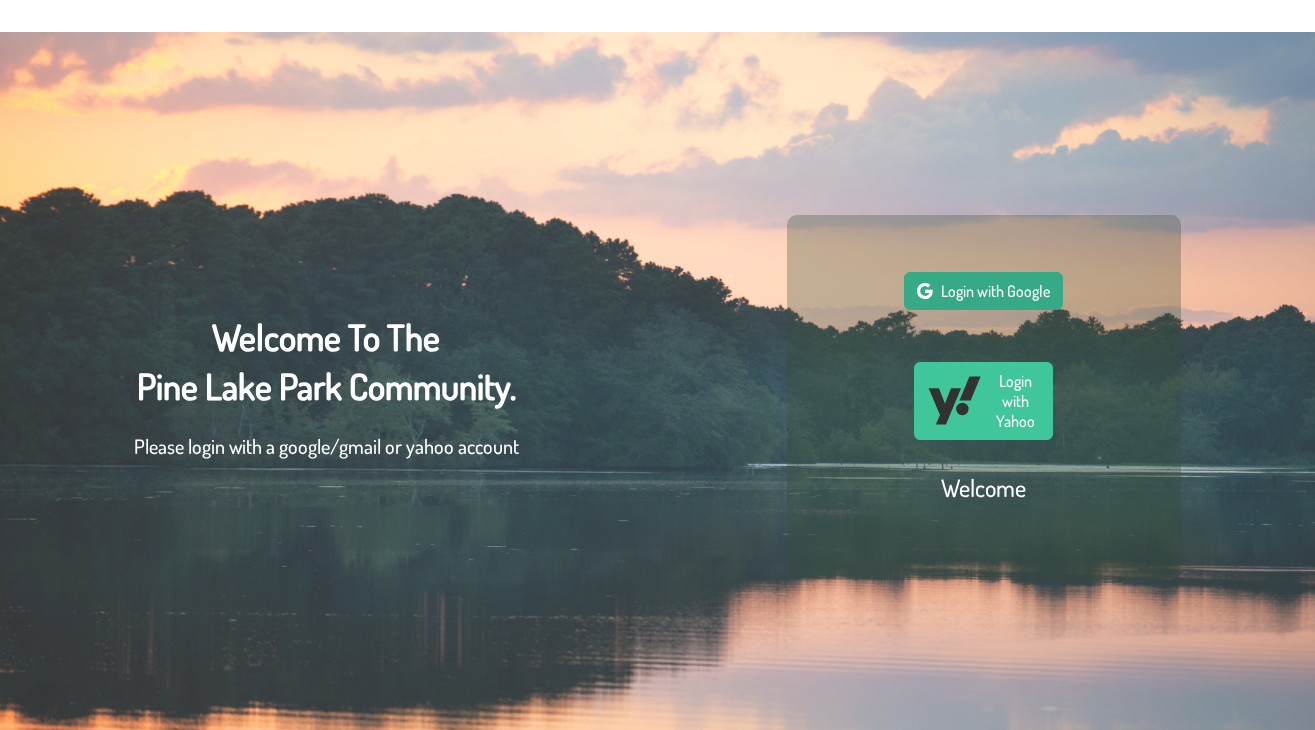 click on "Login with Google" at bounding box center [995, 291] 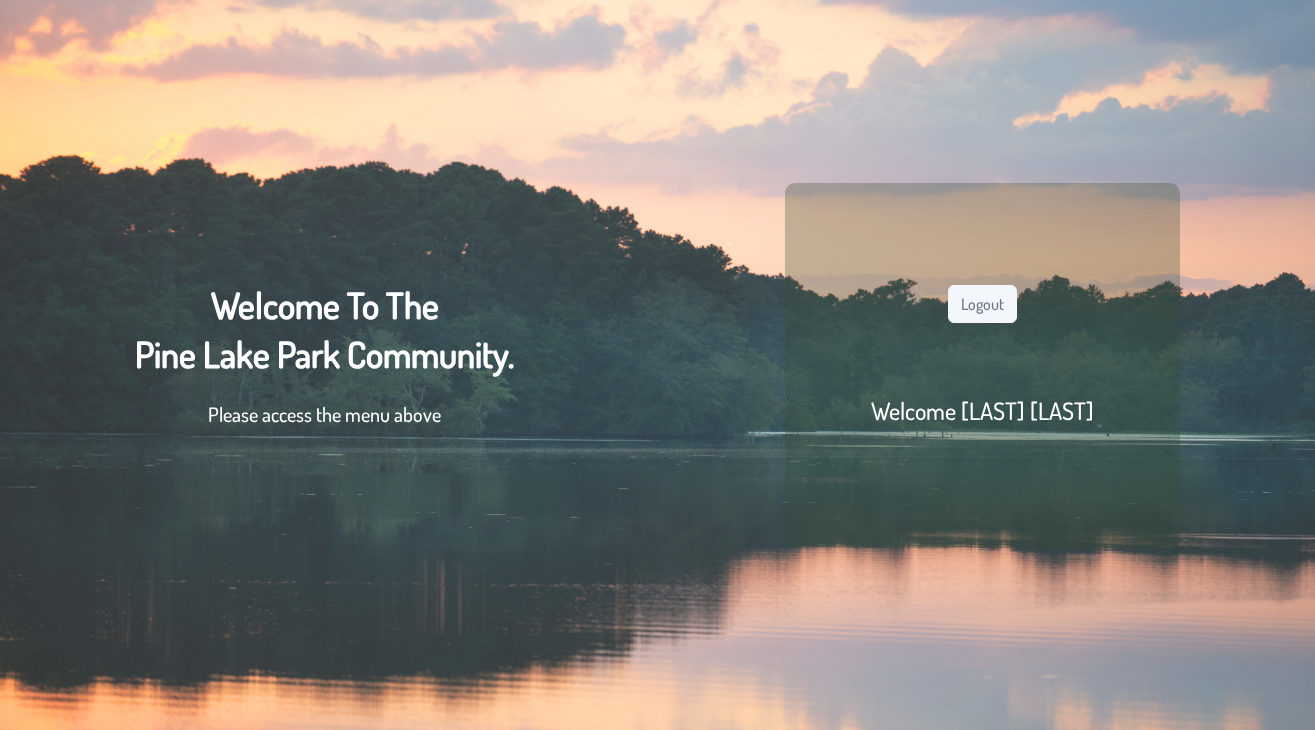 scroll, scrollTop: 0, scrollLeft: 0, axis: both 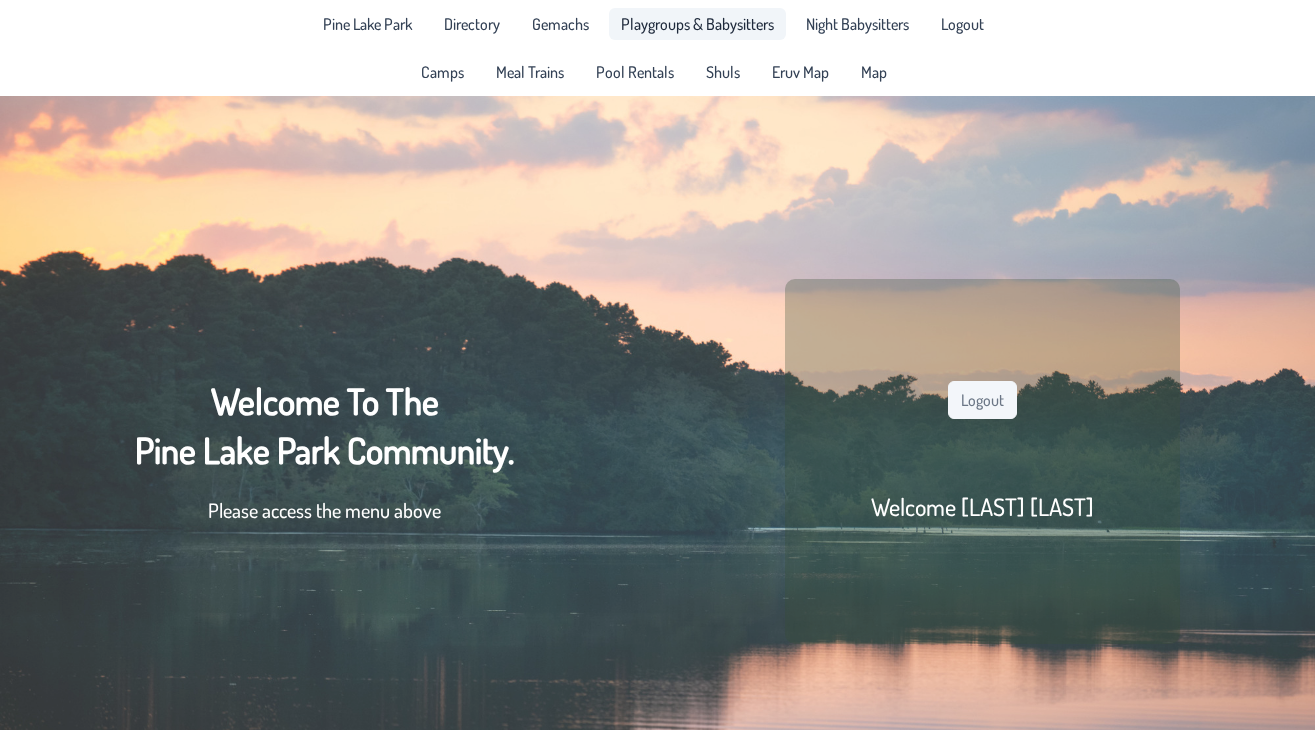 click on "Playgroups & Babysitters" at bounding box center (697, 24) 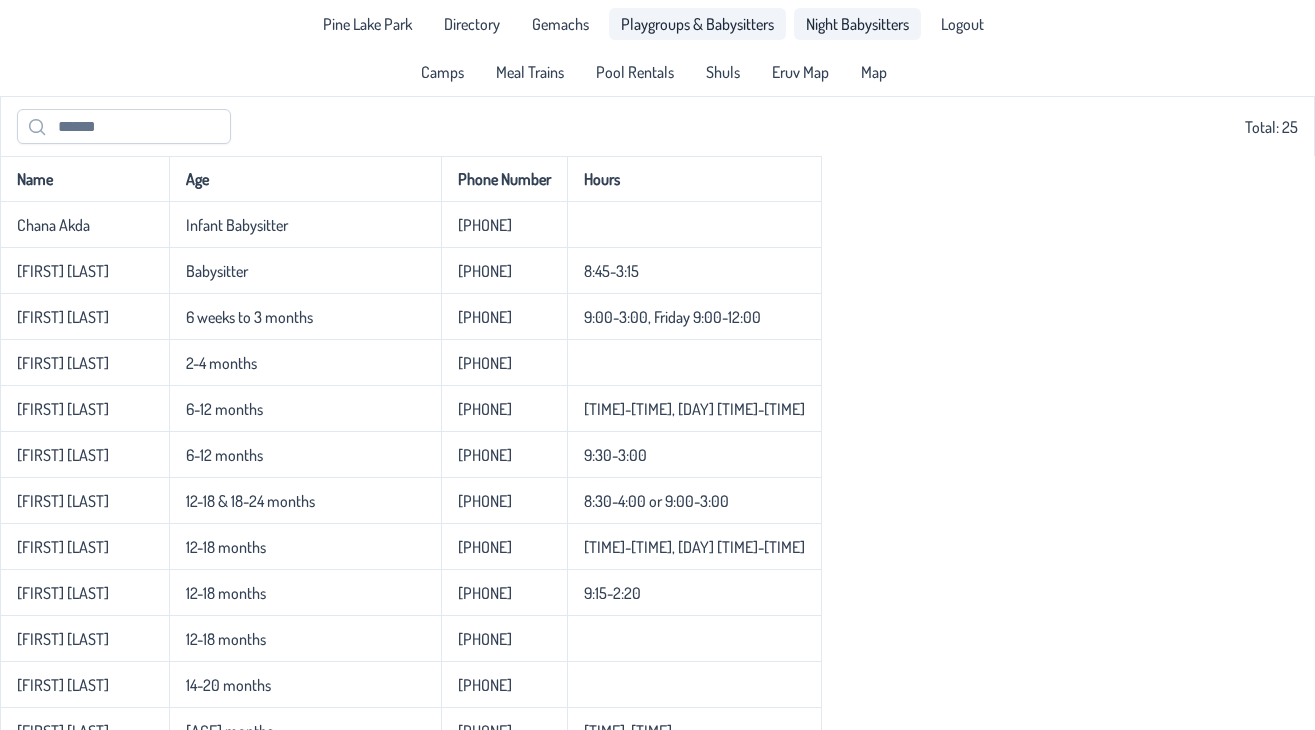click on "Night Babysitters" at bounding box center [857, 24] 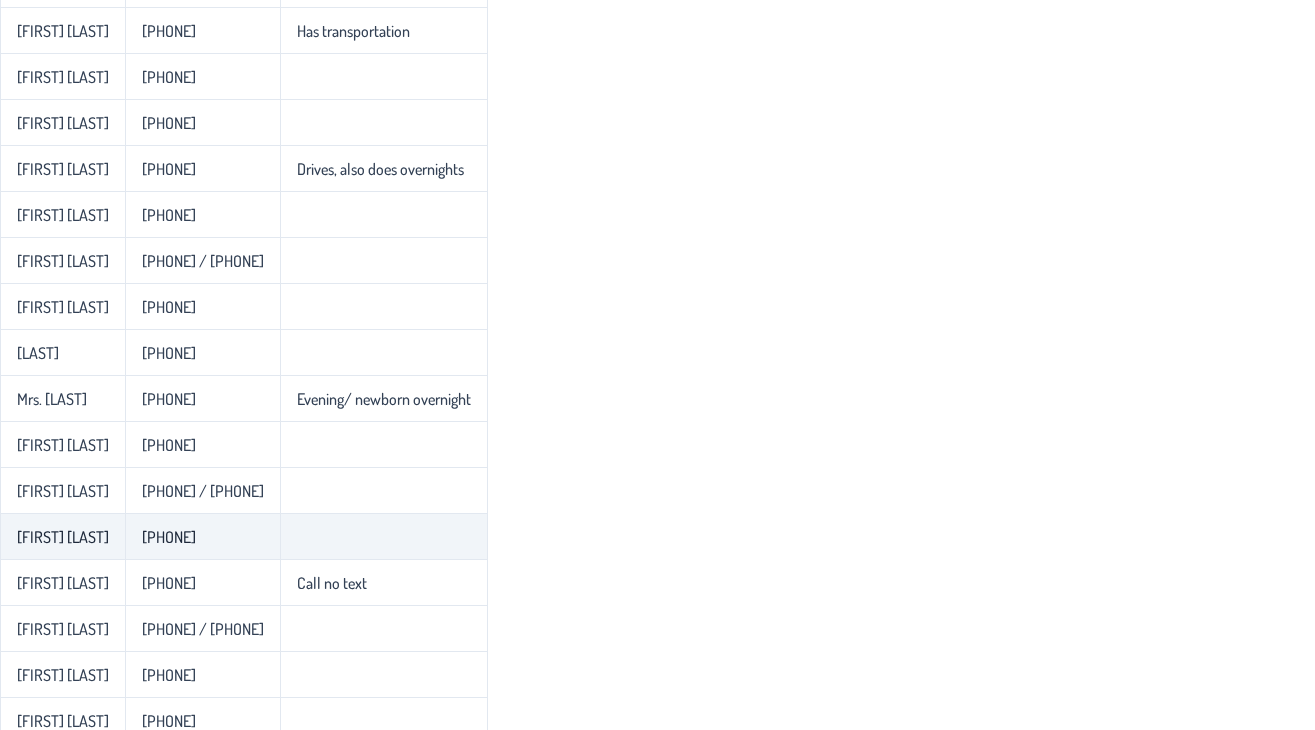 scroll, scrollTop: 187, scrollLeft: 0, axis: vertical 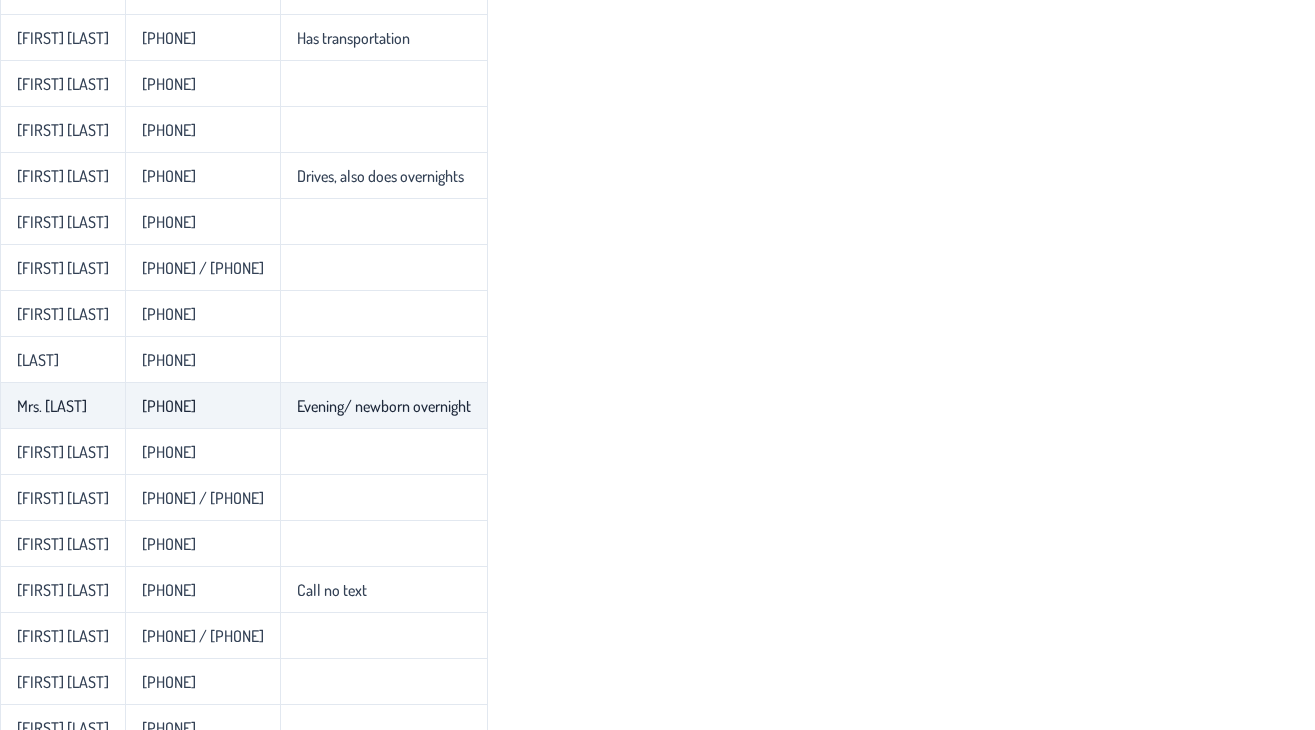 drag, startPoint x: 51, startPoint y: 410, endPoint x: 123, endPoint y: 410, distance: 72 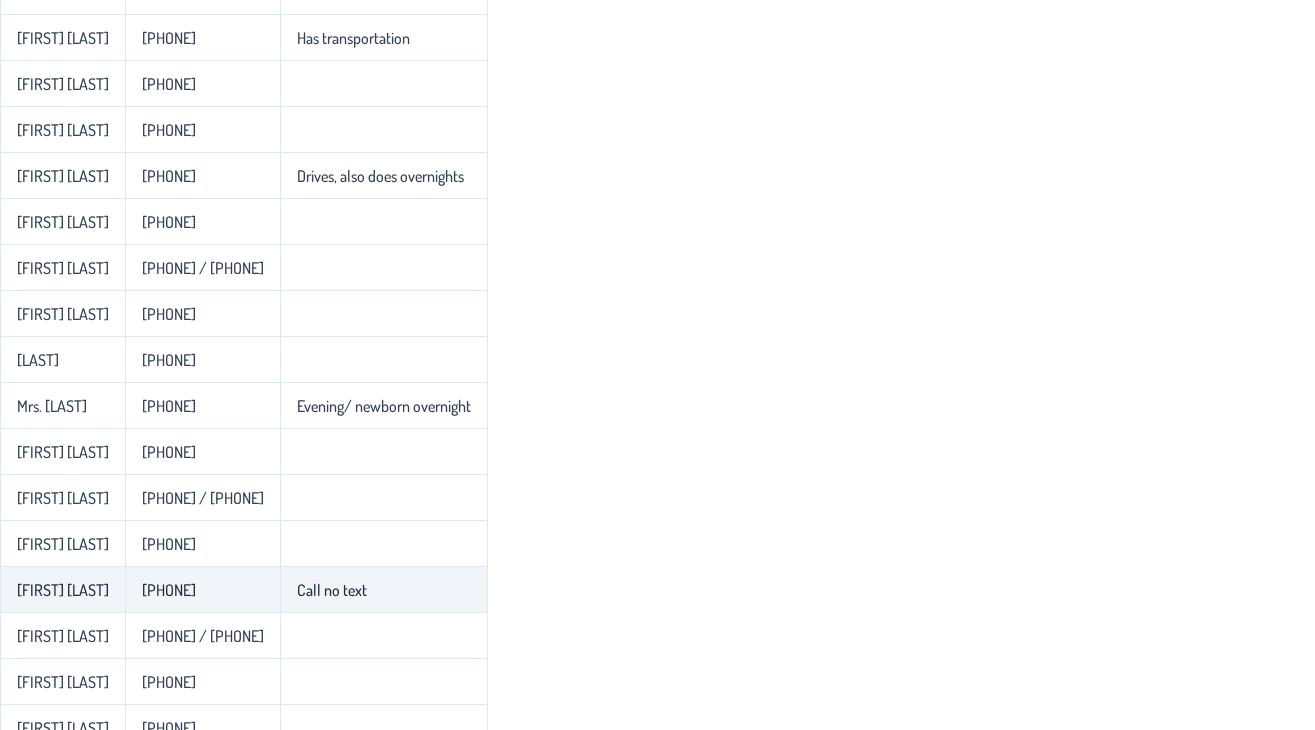 copy on "Ita Nemtzov" 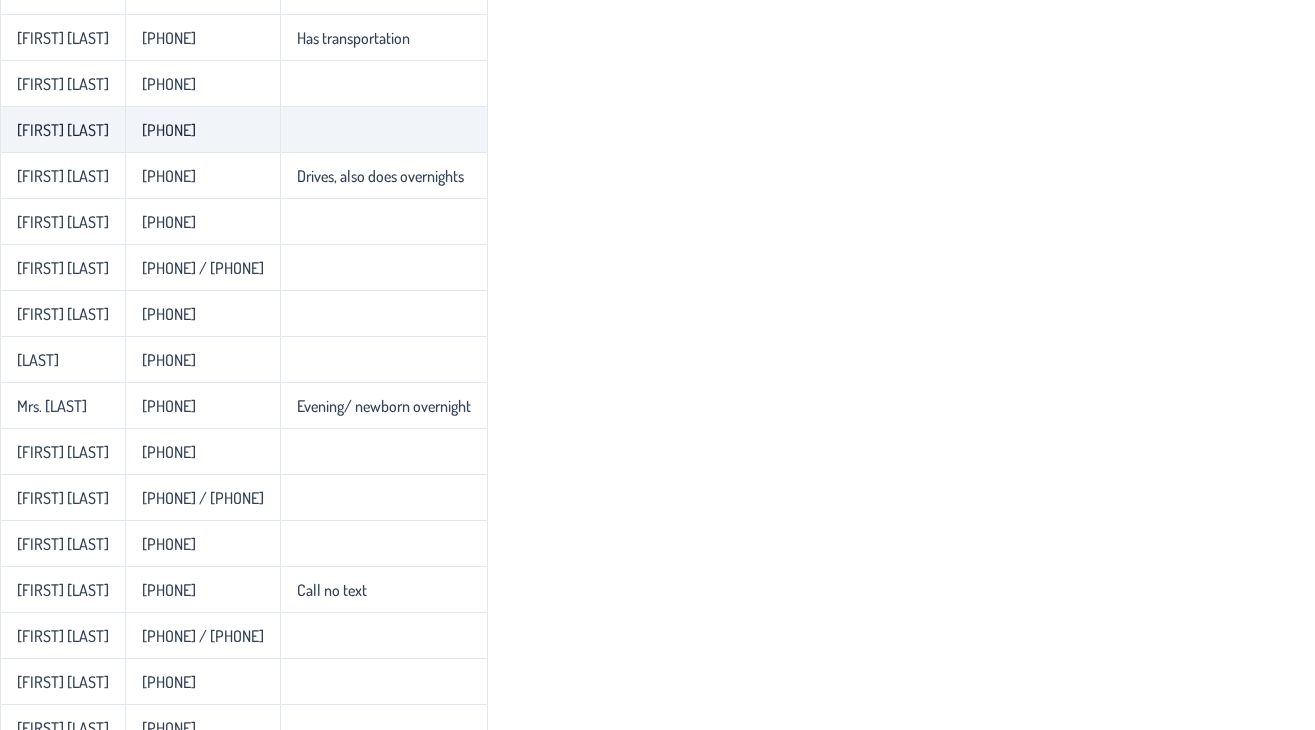 scroll, scrollTop: 0, scrollLeft: 0, axis: both 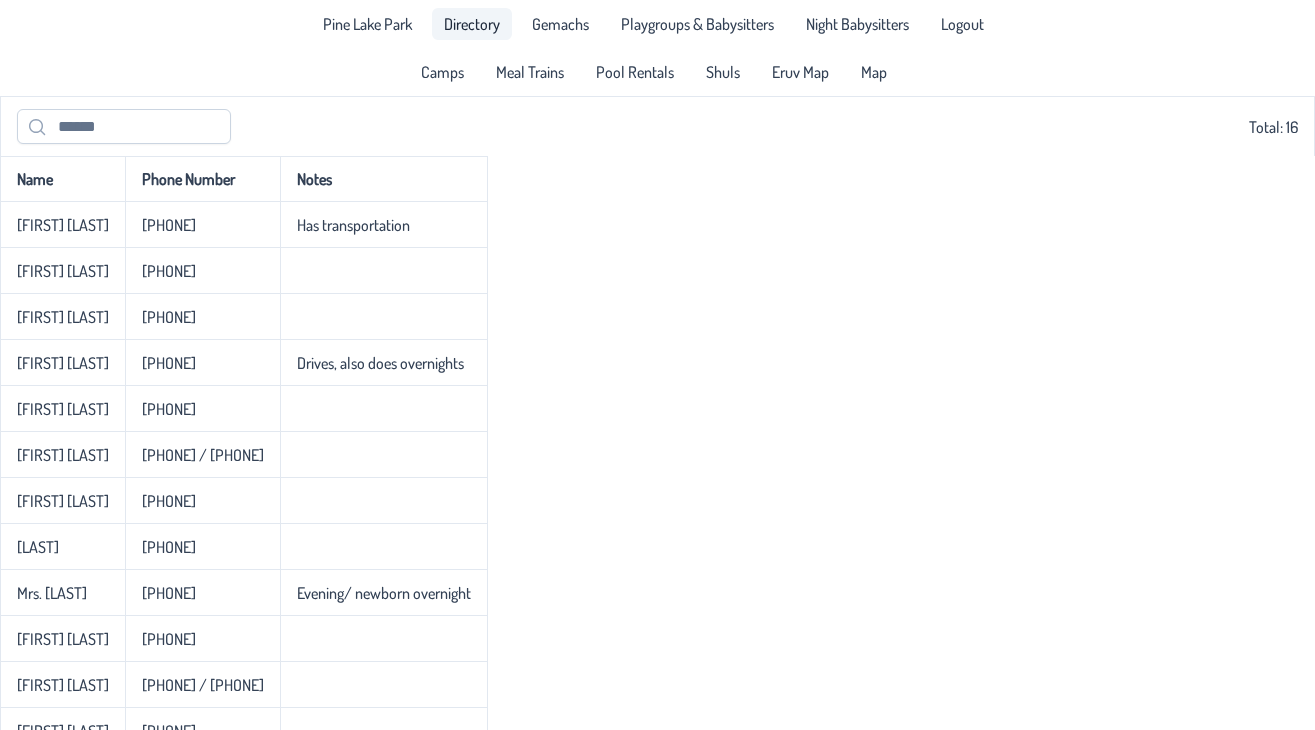 click on "Directory" at bounding box center (472, 24) 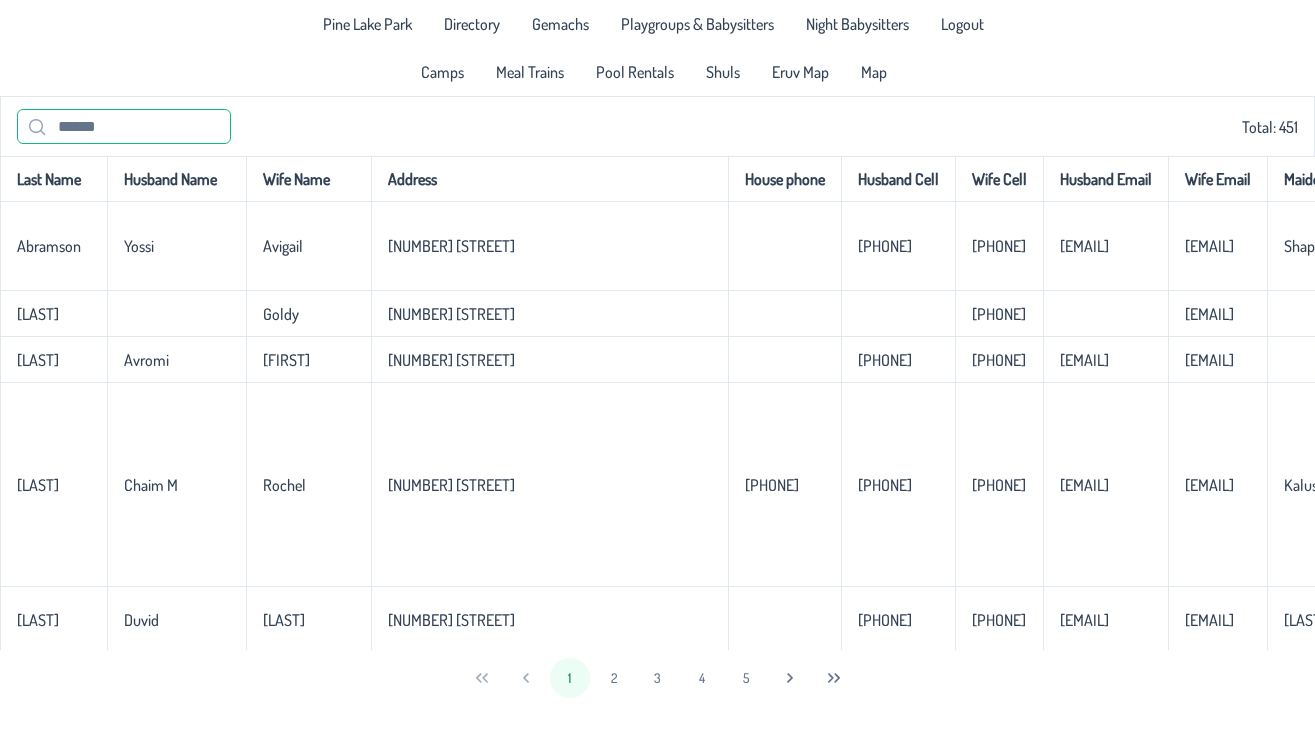 click at bounding box center (124, 126) 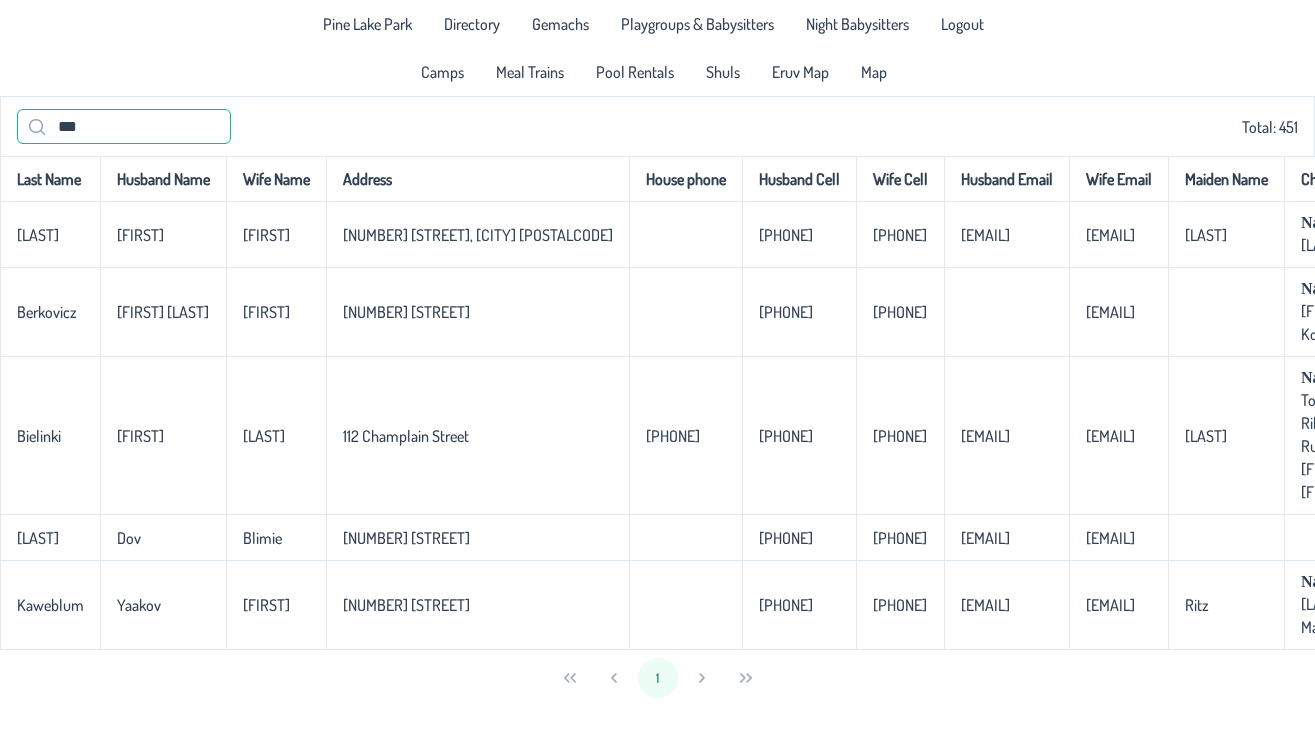 type on "***" 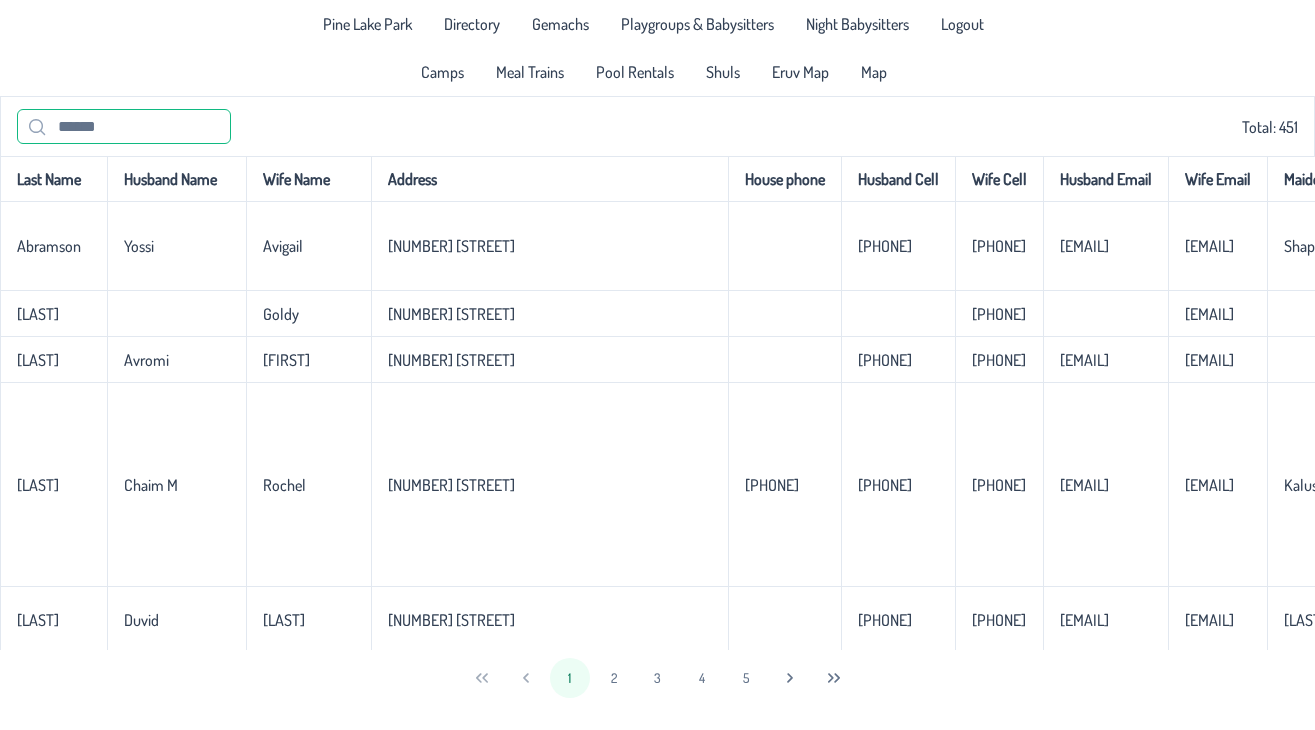 paste on "**********" 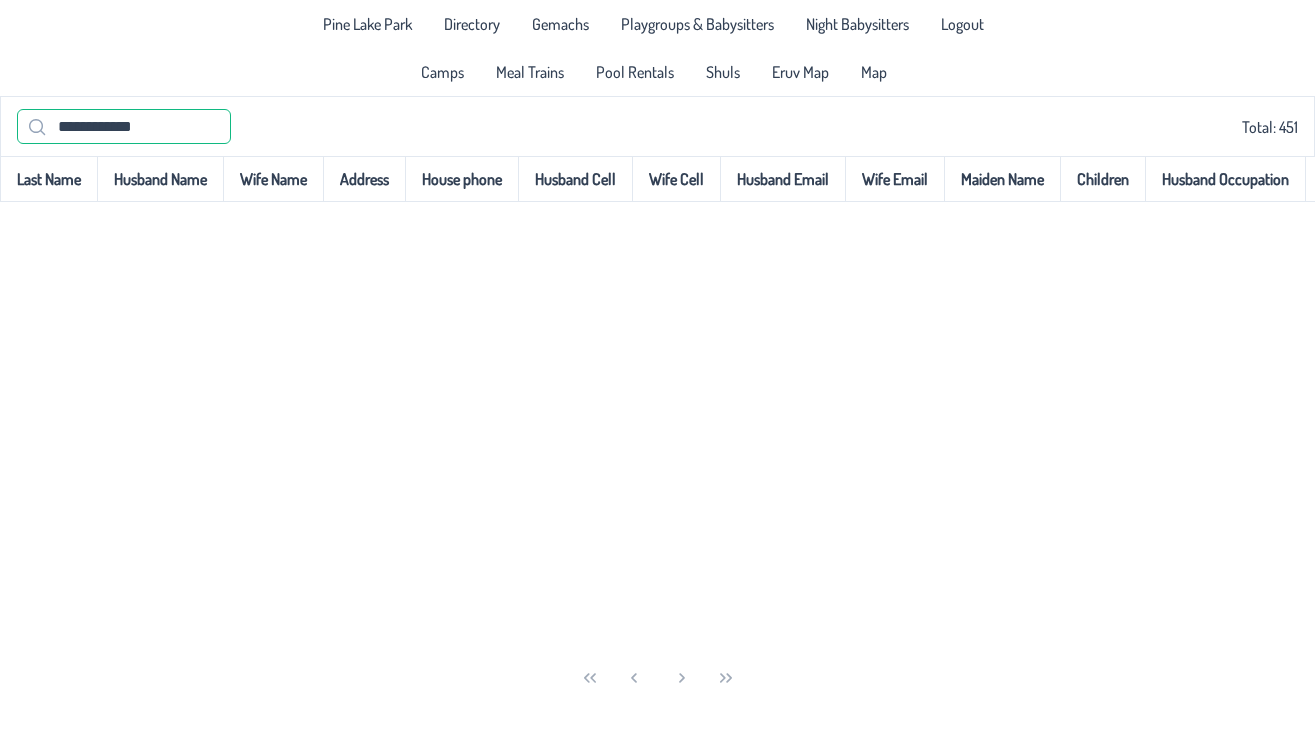 drag, startPoint x: 79, startPoint y: 124, endPoint x: 33, endPoint y: 124, distance: 46 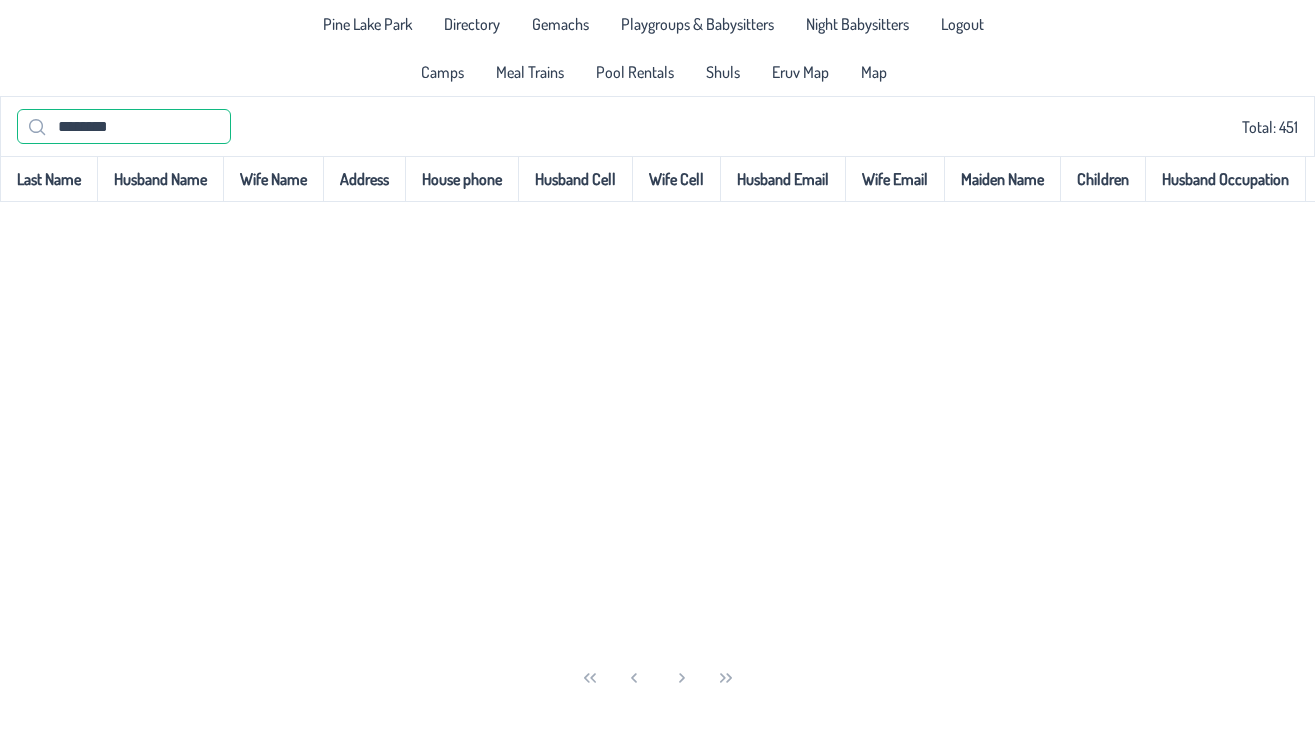 click on "*******" at bounding box center (124, 126) 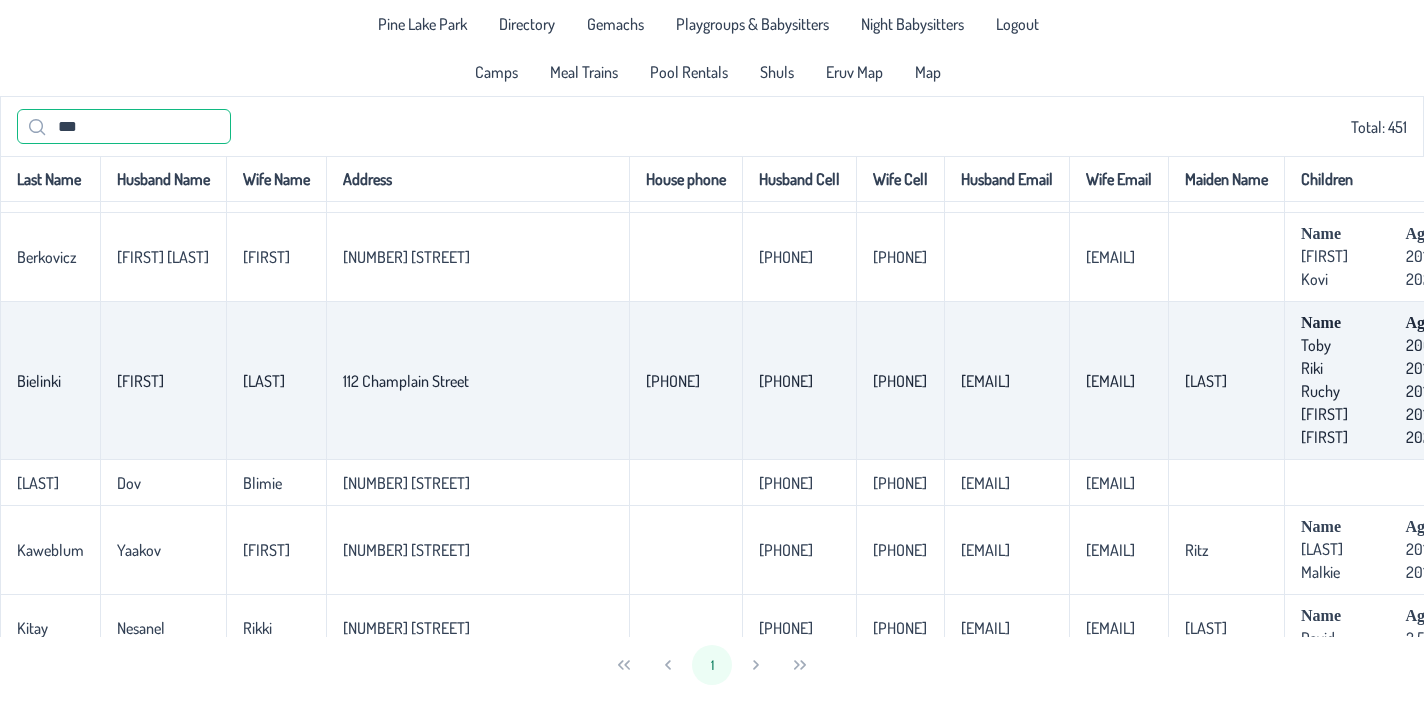 scroll, scrollTop: 227, scrollLeft: 0, axis: vertical 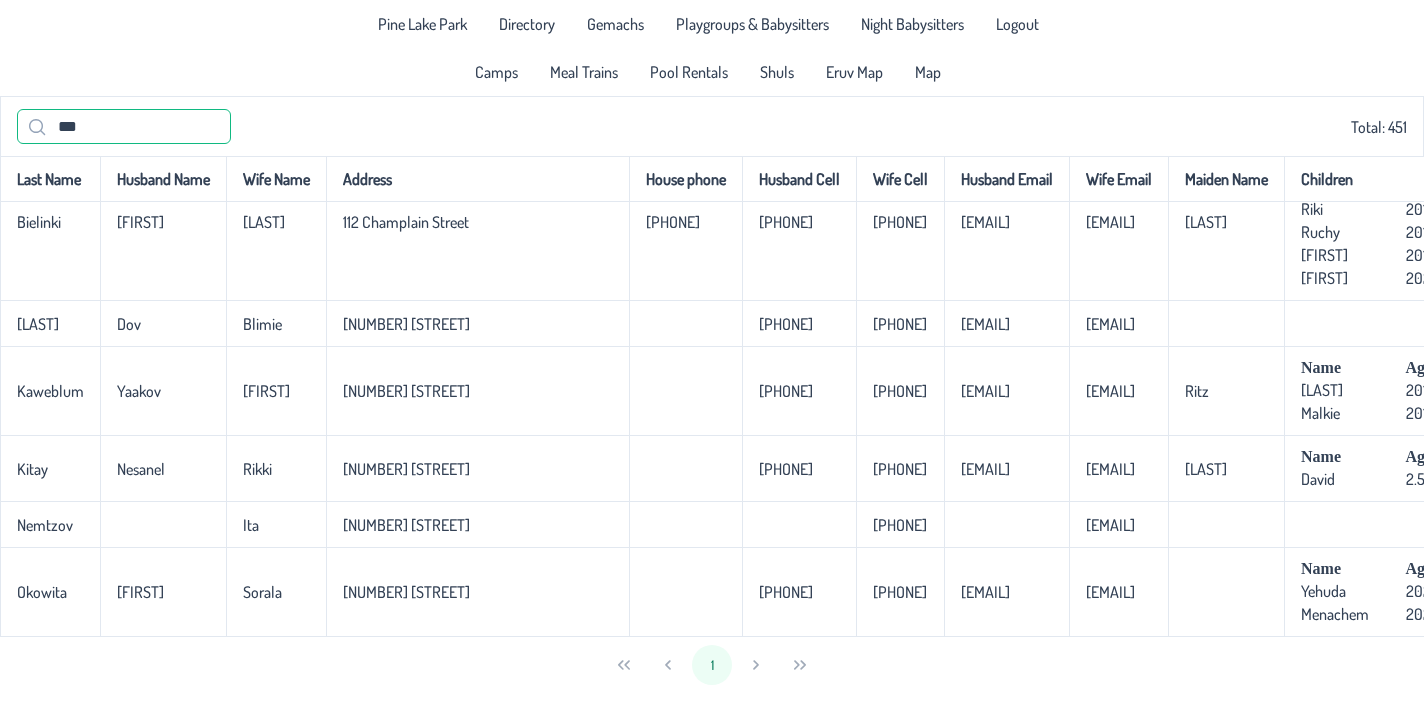 type on "***" 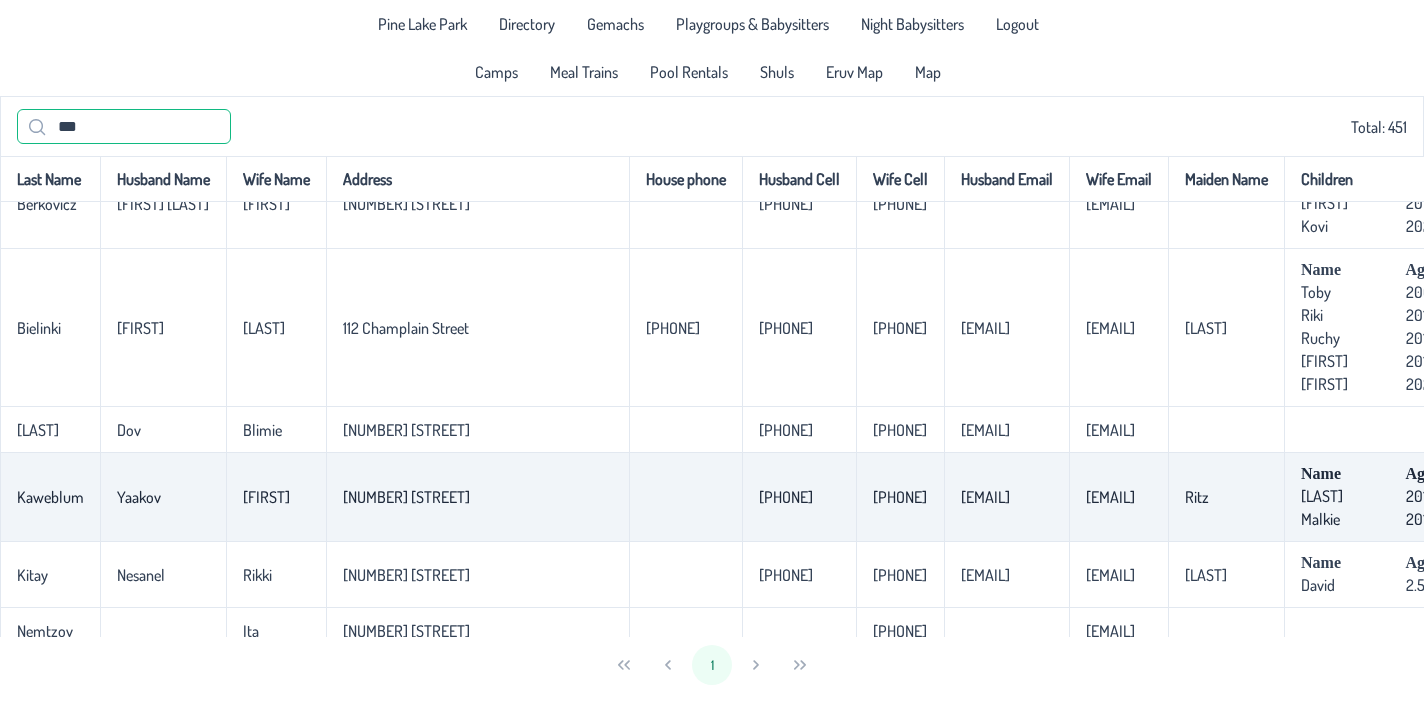 scroll, scrollTop: 0, scrollLeft: 0, axis: both 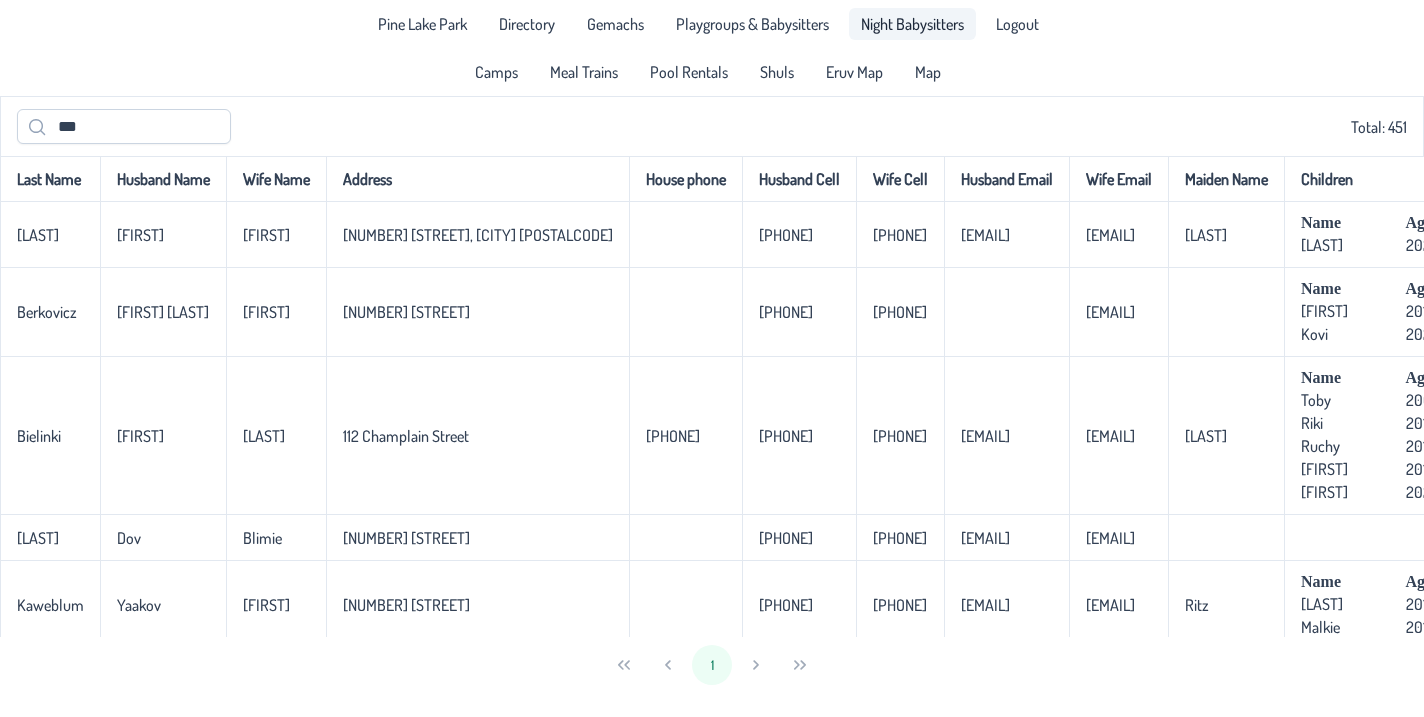click on "Night Babysitters" at bounding box center (912, 24) 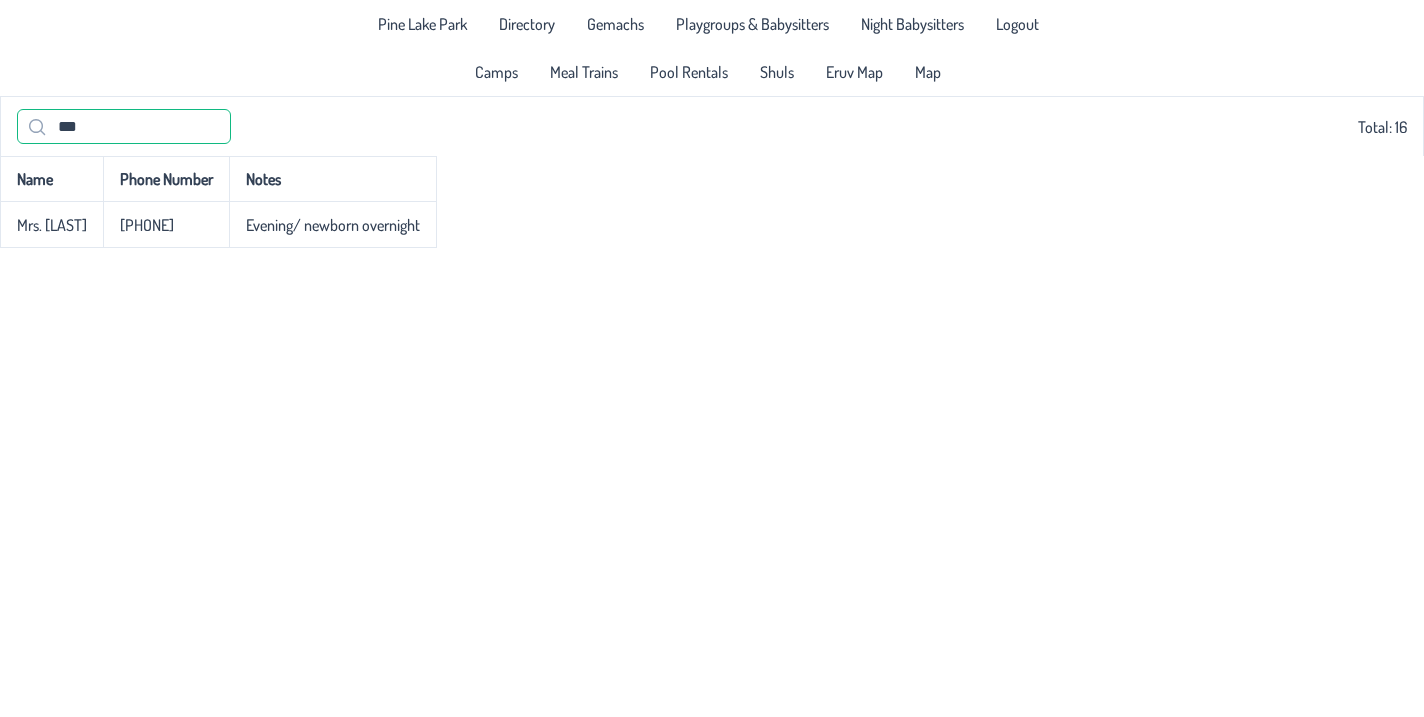 drag, startPoint x: 108, startPoint y: 134, endPoint x: 41, endPoint y: 134, distance: 67 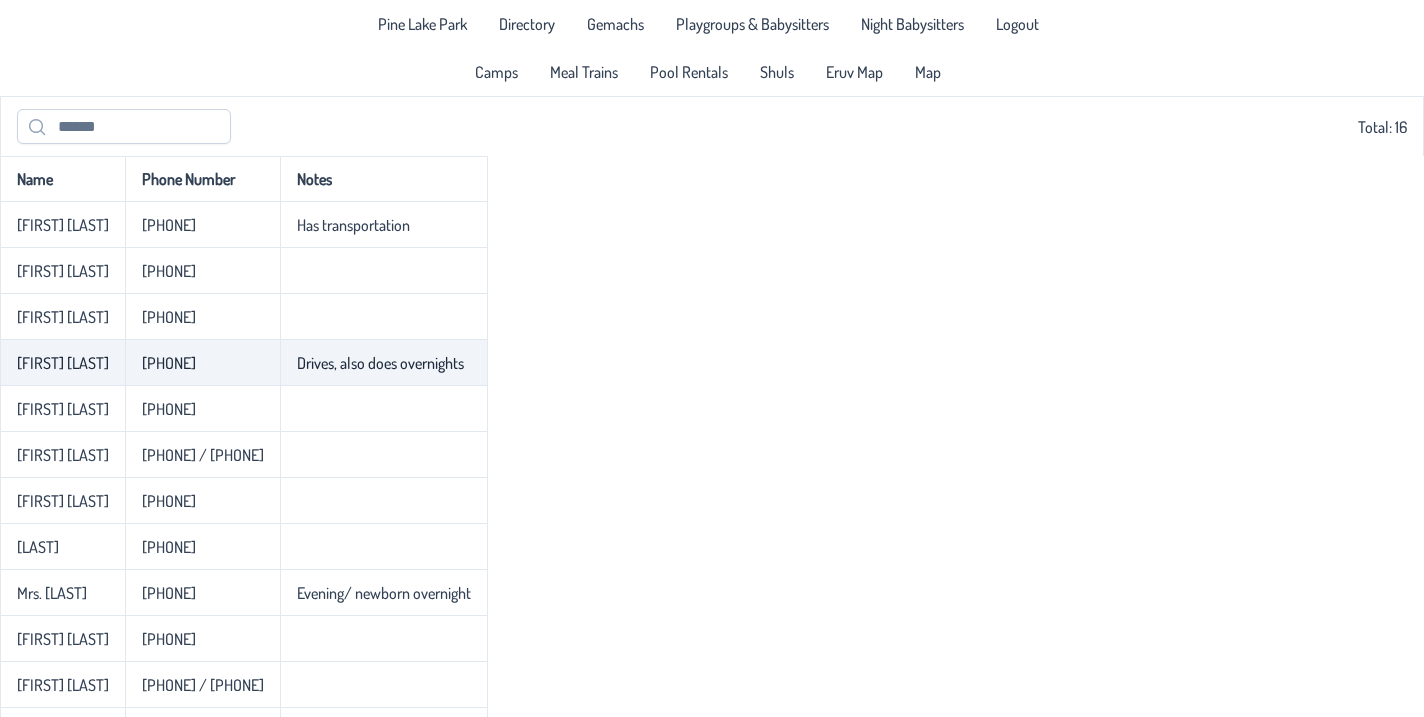 drag, startPoint x: 110, startPoint y: 370, endPoint x: 23, endPoint y: 357, distance: 87.965904 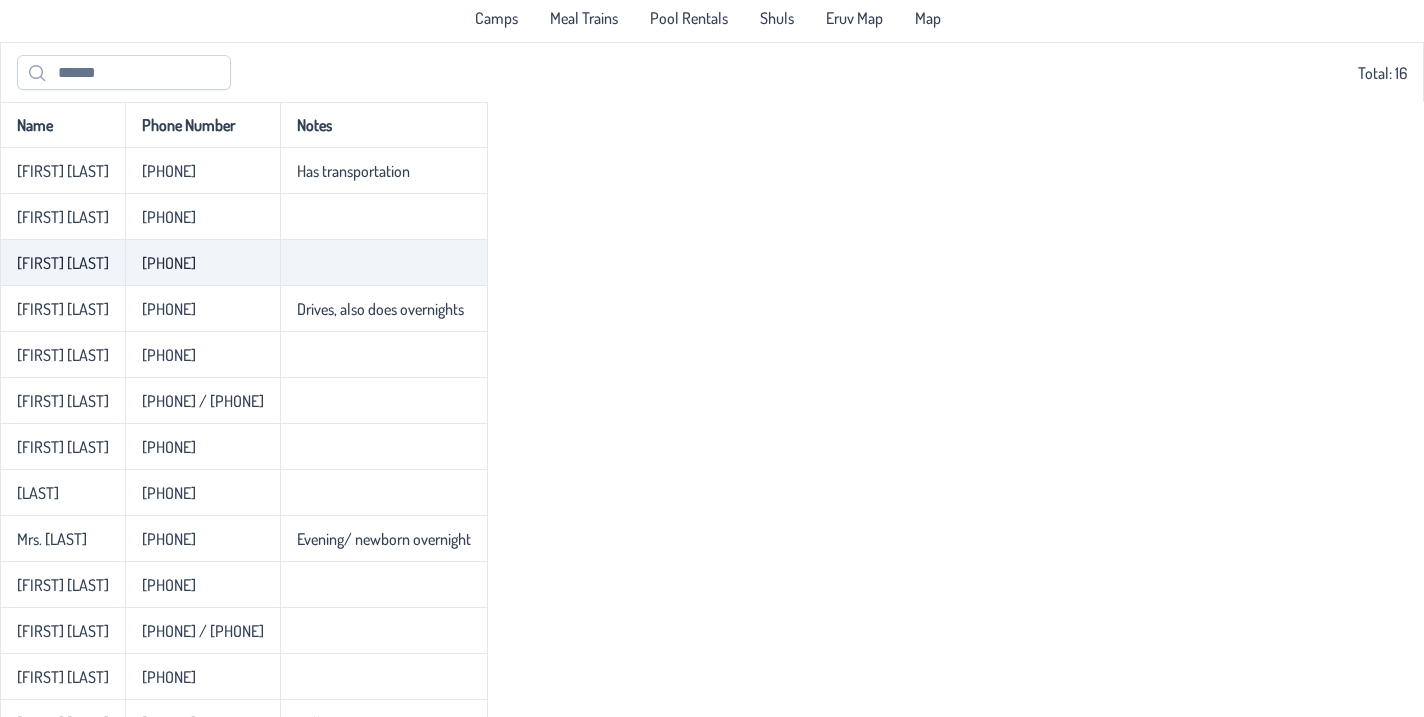 scroll, scrollTop: 0, scrollLeft: 0, axis: both 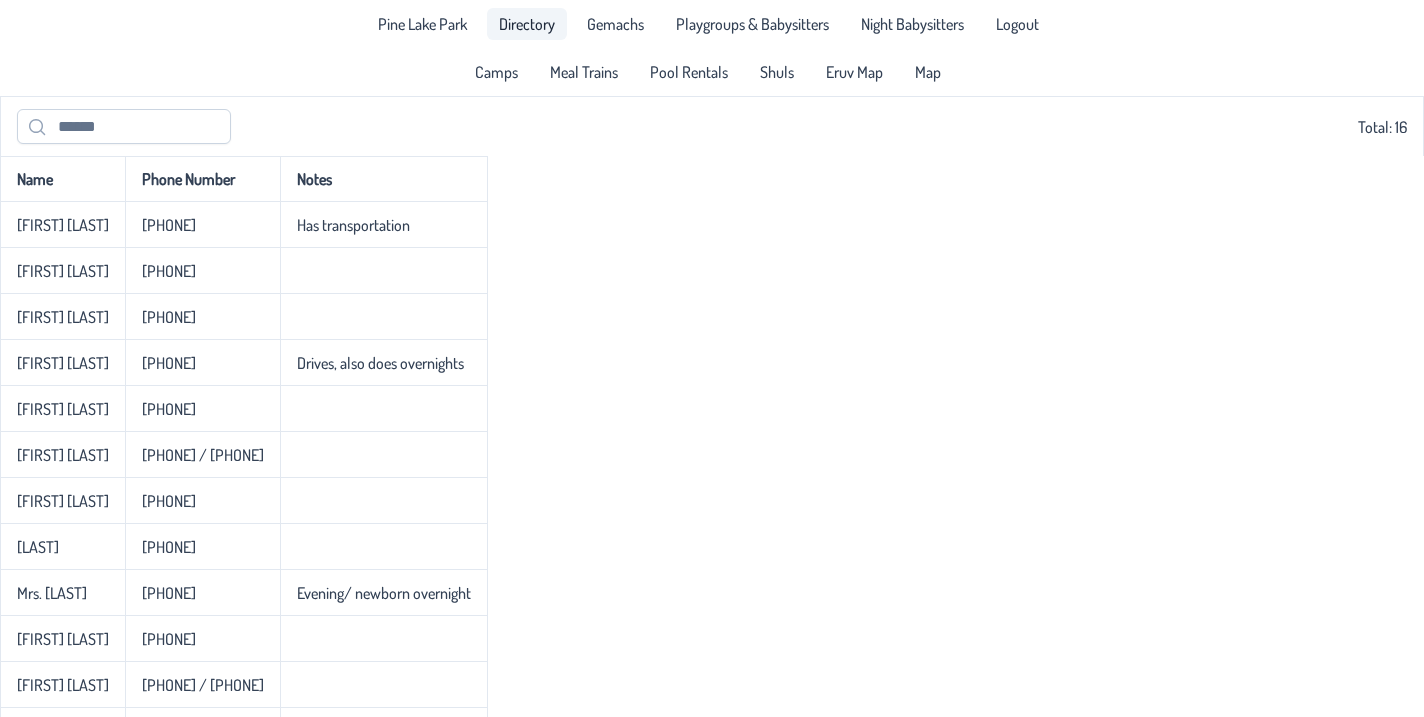 click on "Directory" at bounding box center [527, 24] 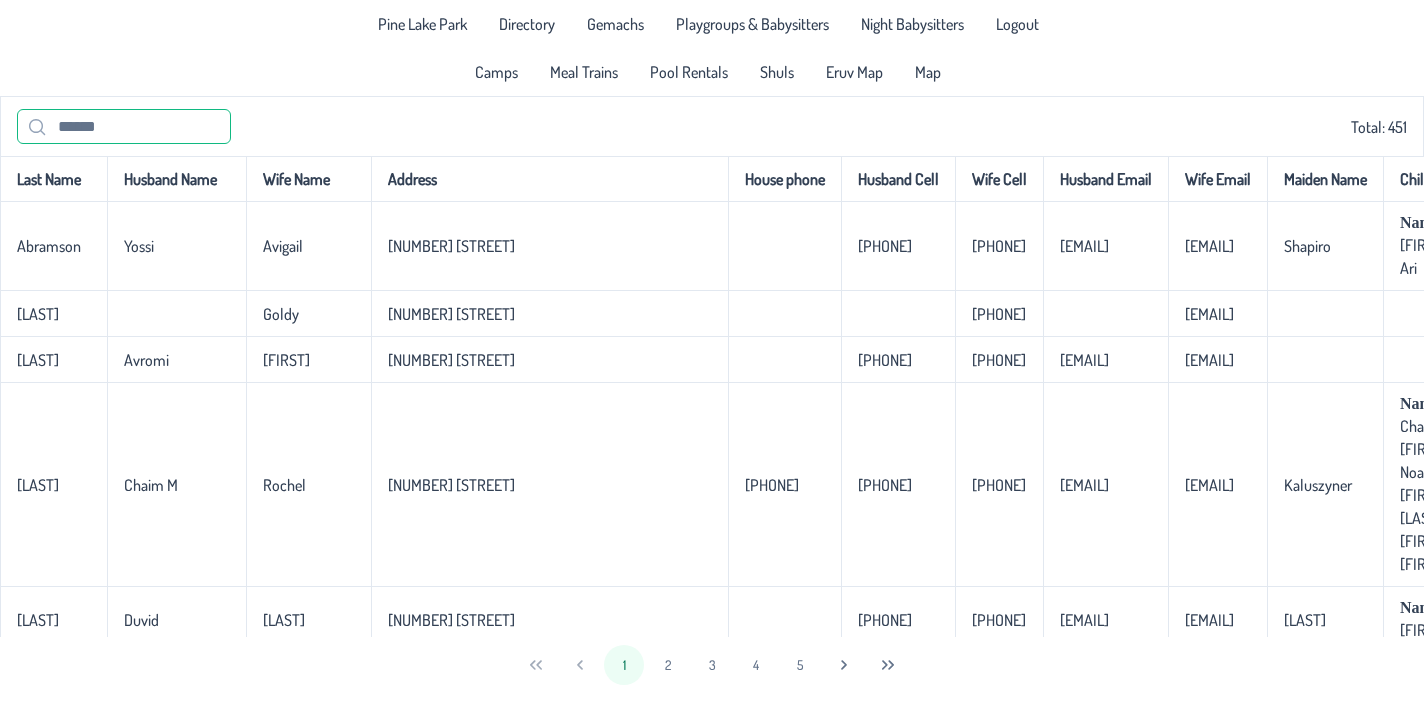 click at bounding box center [124, 126] 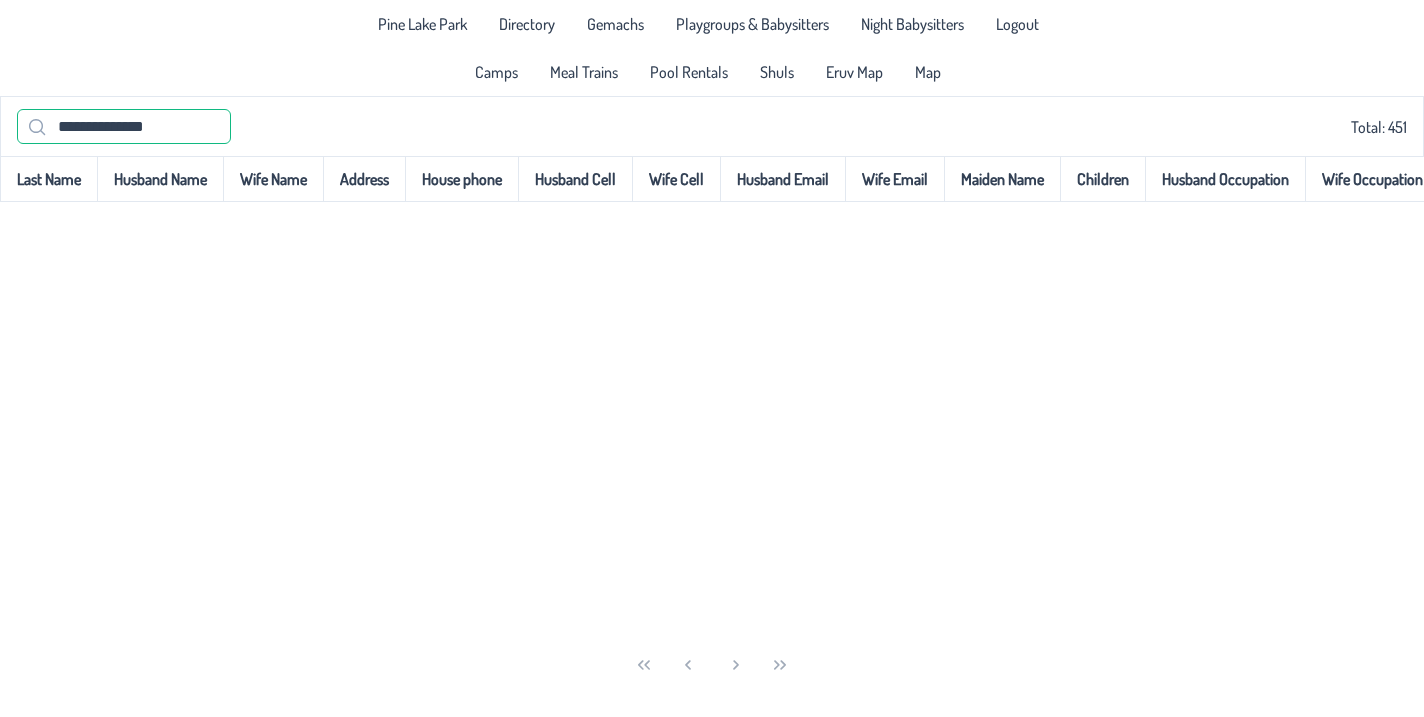 drag, startPoint x: 114, startPoint y: 126, endPoint x: -18, endPoint y: 126, distance: 132 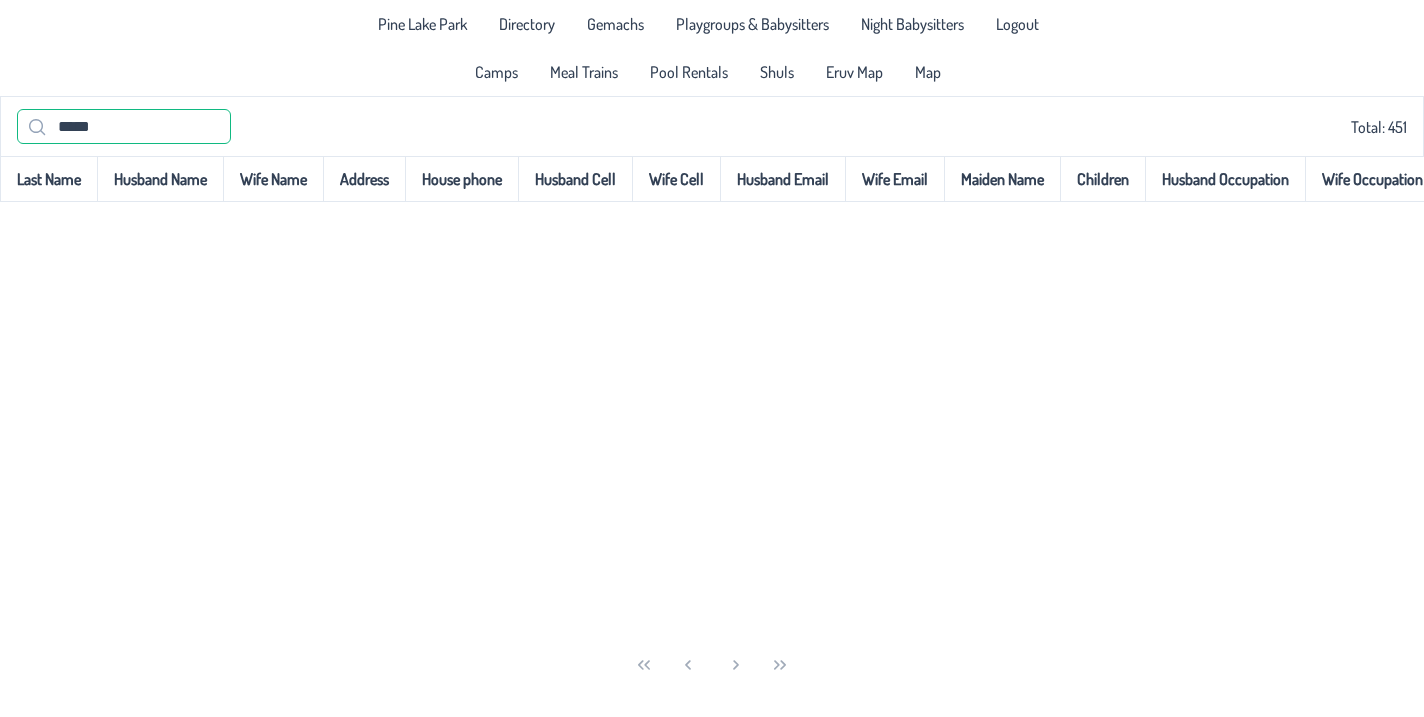 drag, startPoint x: 54, startPoint y: 130, endPoint x: 217, endPoint y: 457, distance: 365.37378 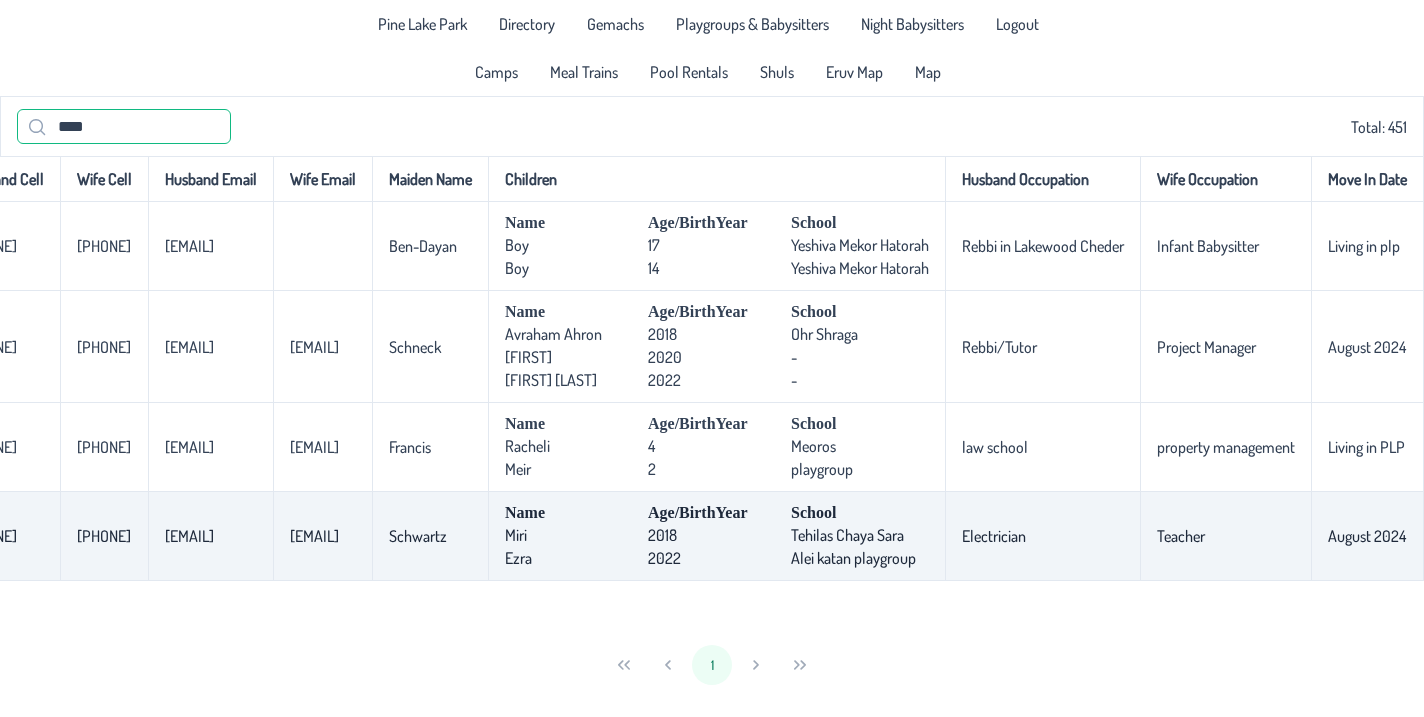 scroll, scrollTop: 0, scrollLeft: 0, axis: both 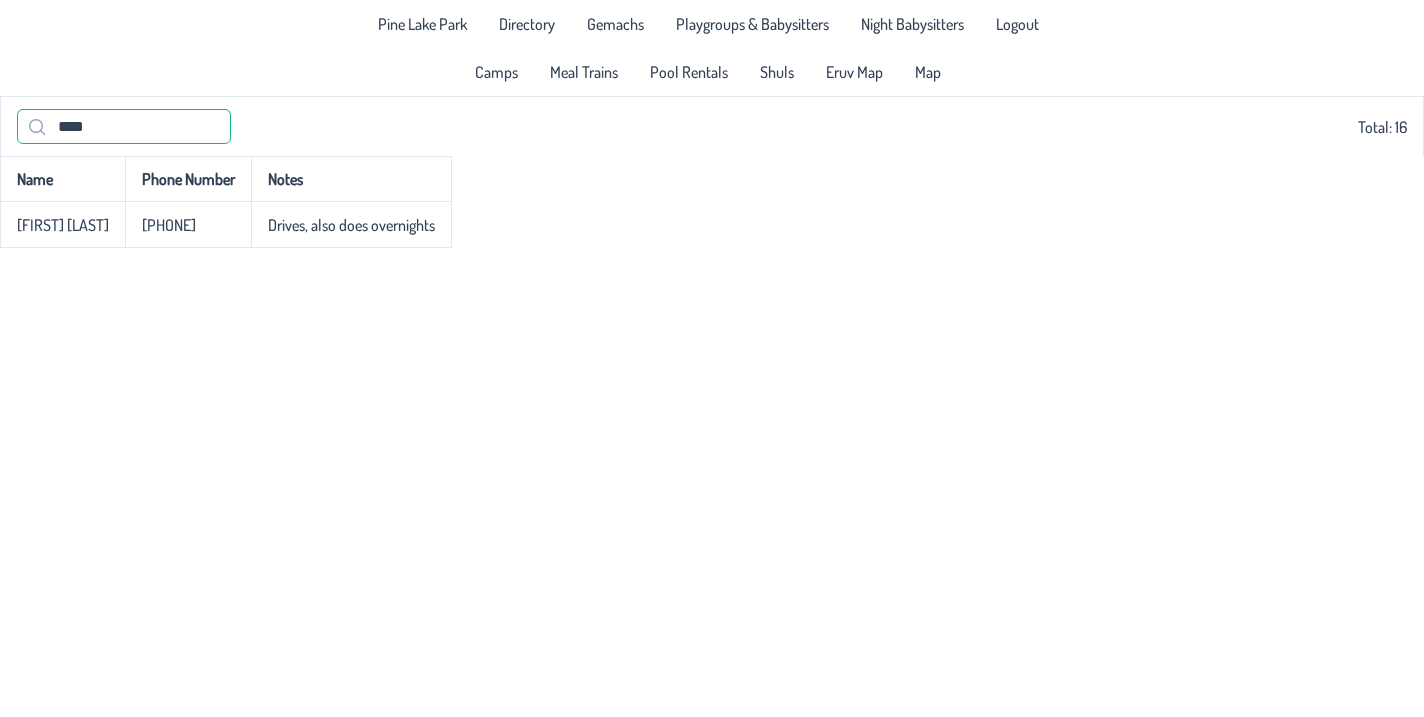 click on "****" at bounding box center [124, 126] 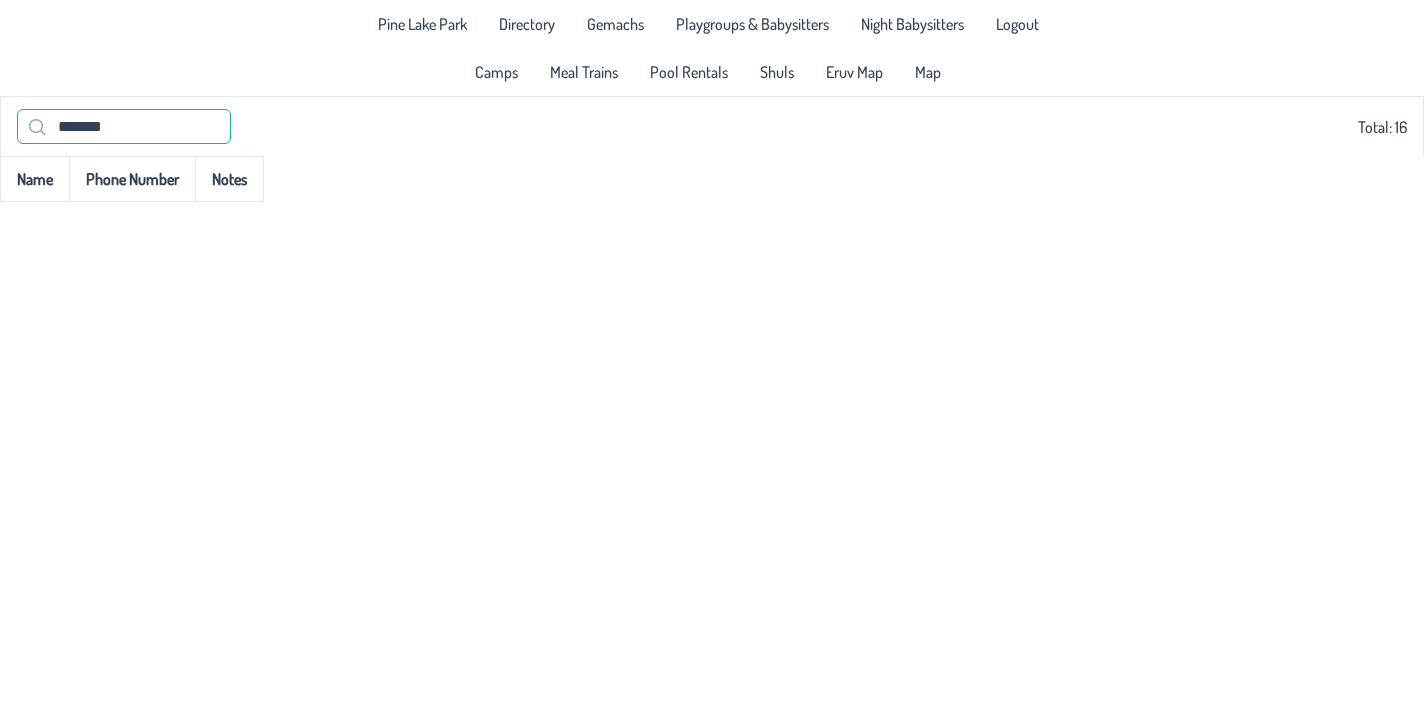 click on "*******" at bounding box center (124, 126) 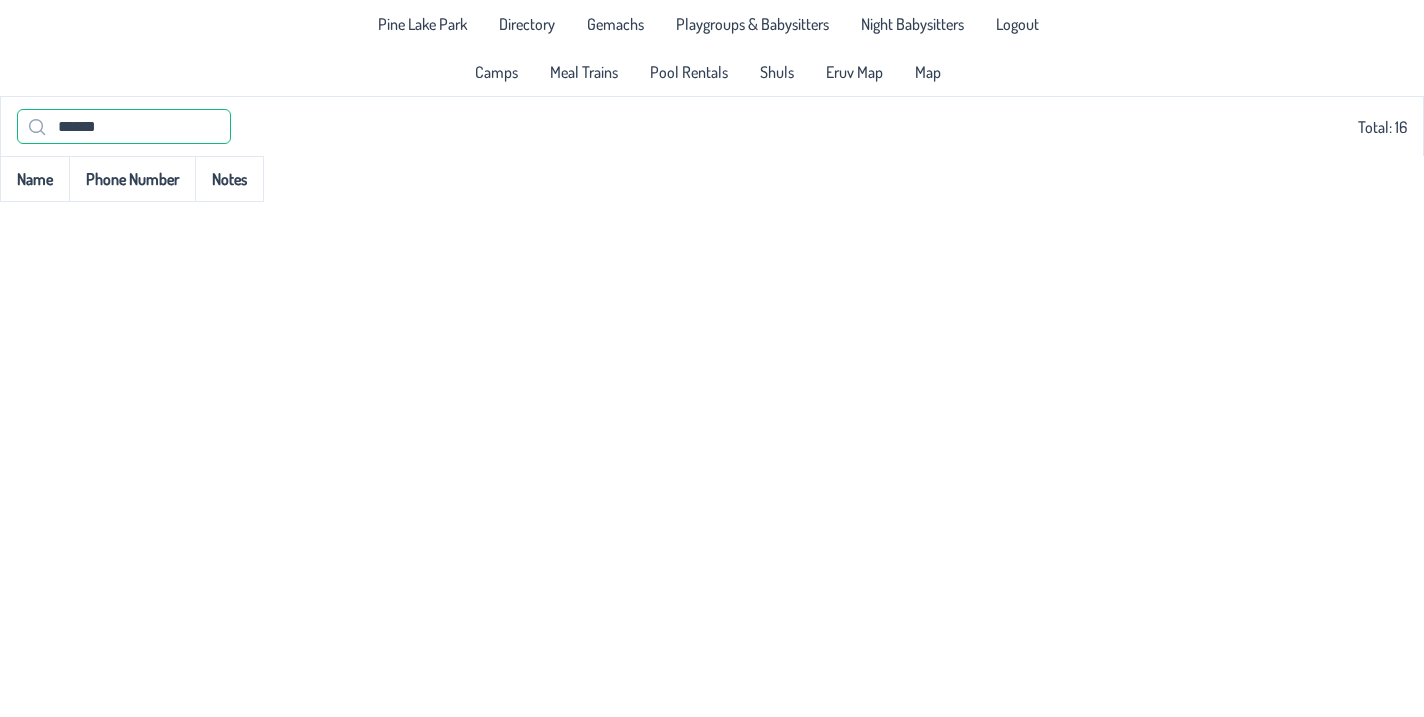 click on "******" at bounding box center [124, 126] 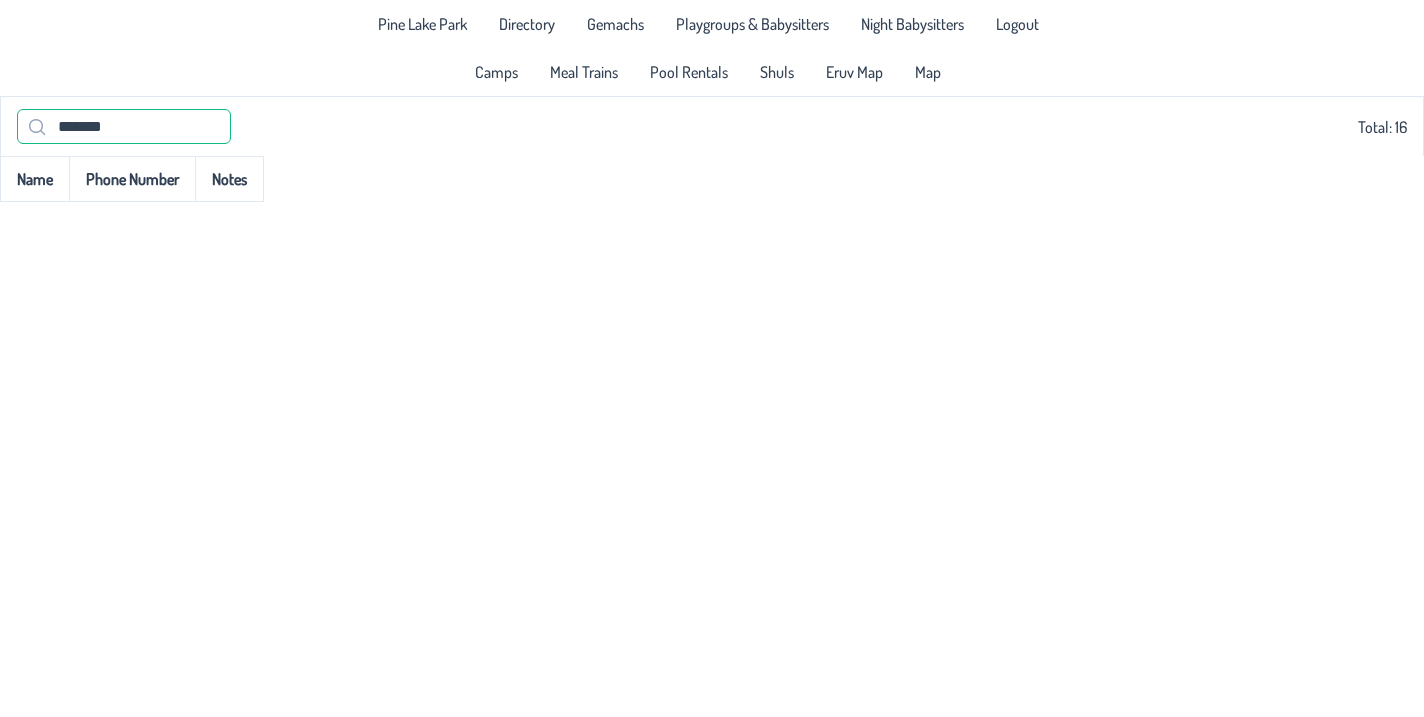 click on "*******" at bounding box center [124, 126] 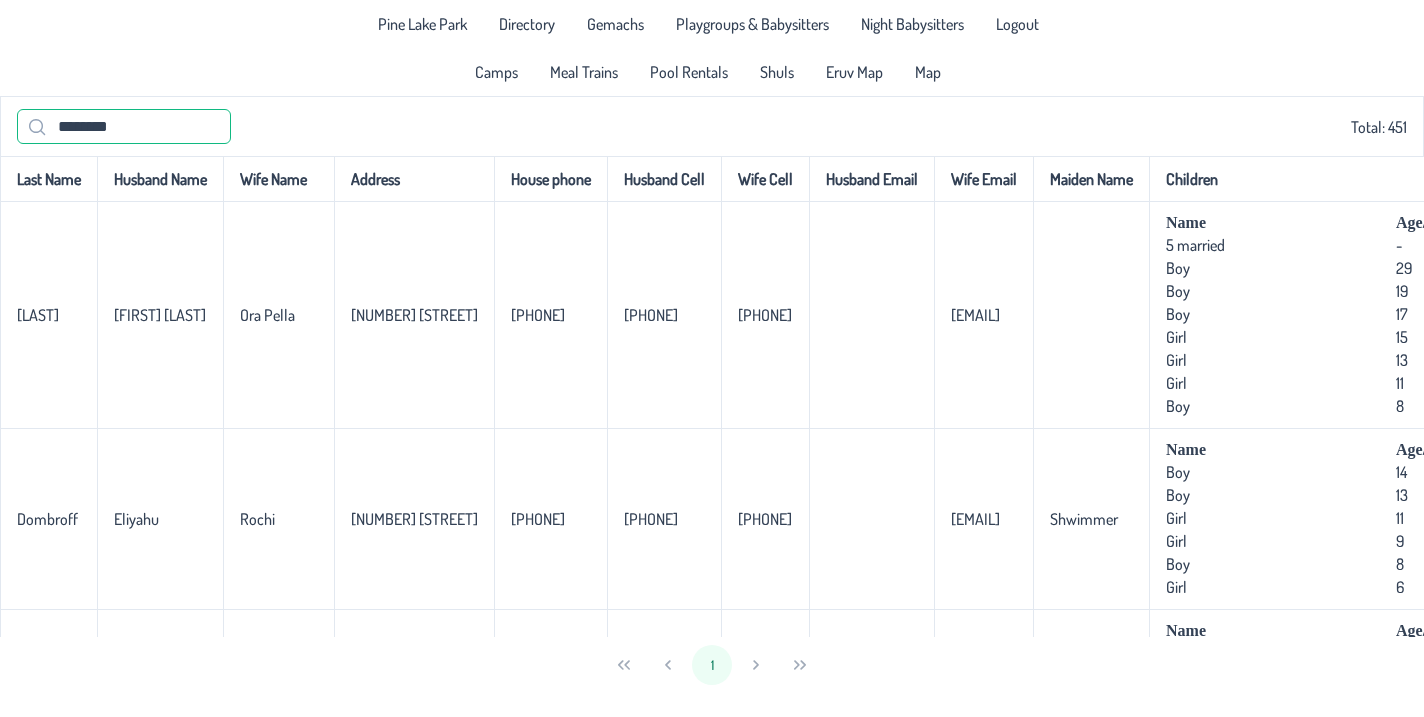 click on "********" at bounding box center (124, 126) 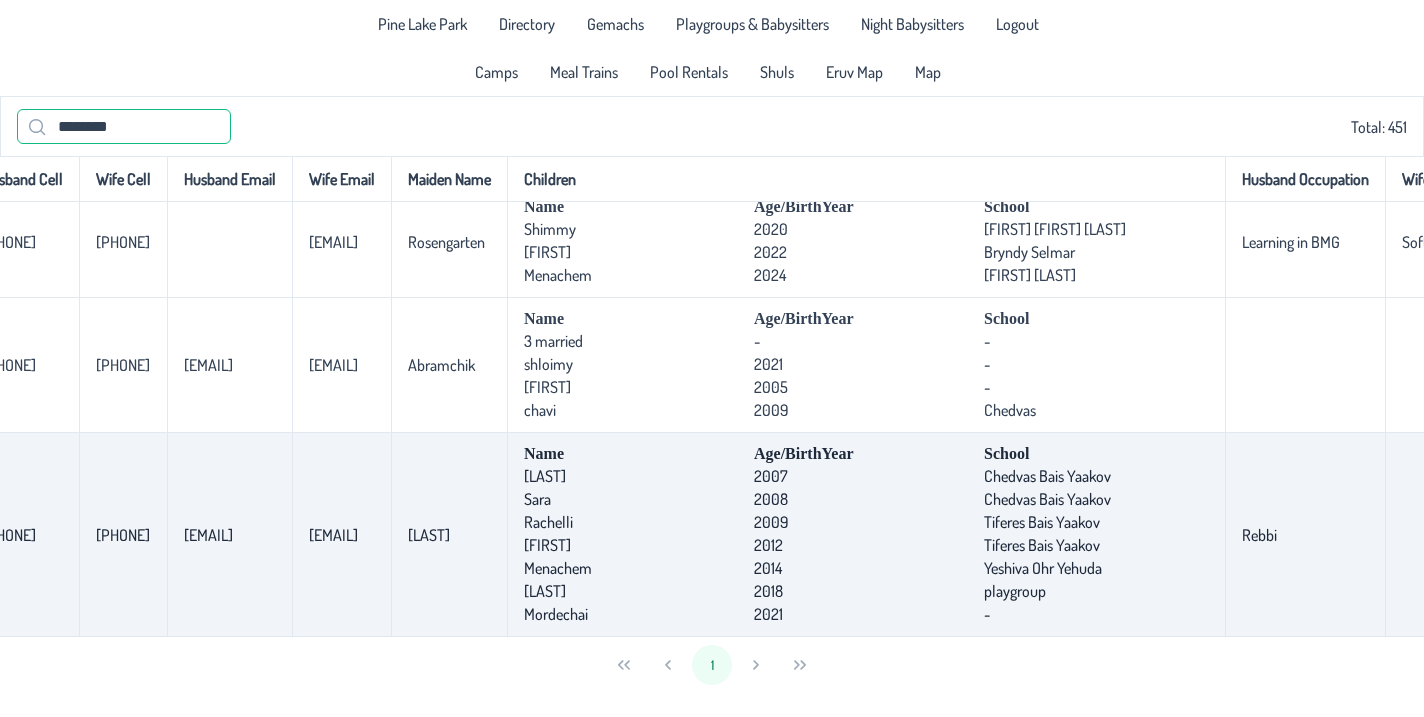 scroll, scrollTop: 1586, scrollLeft: 659, axis: both 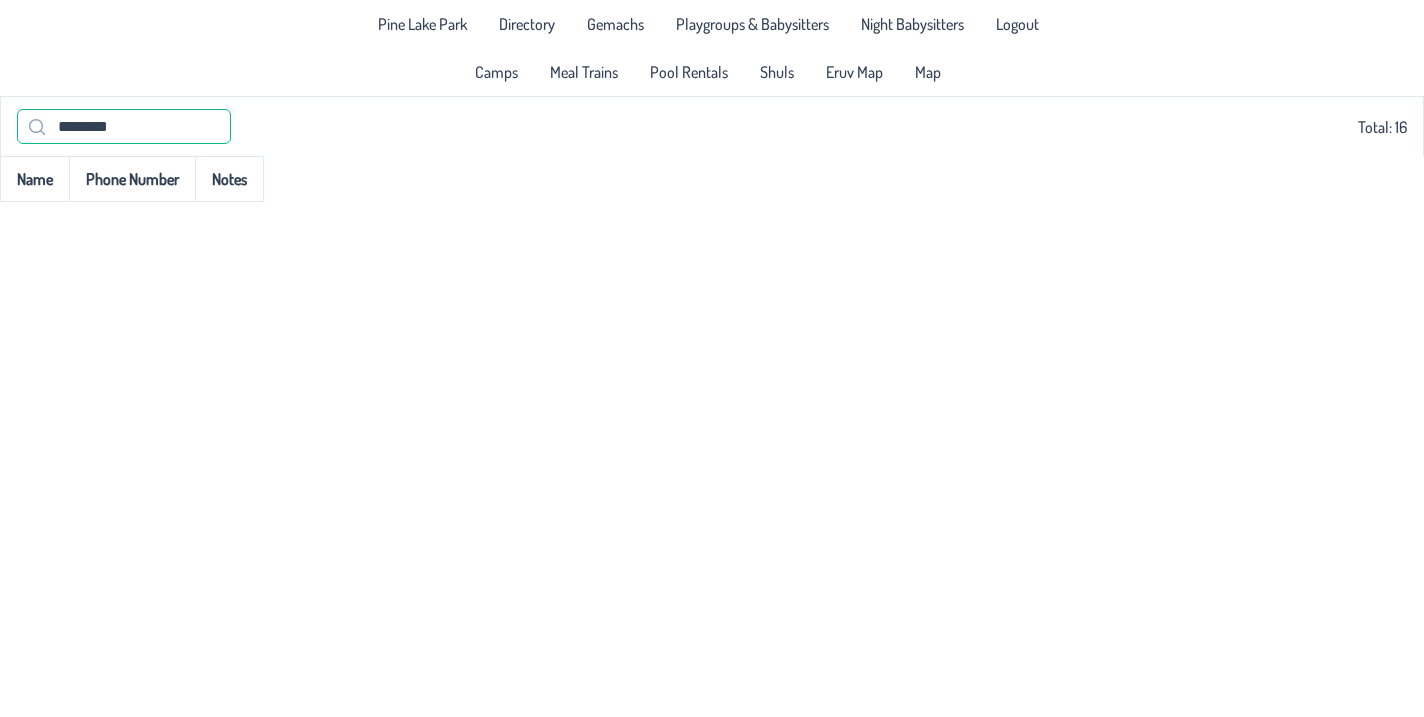 click on "********" at bounding box center (124, 126) 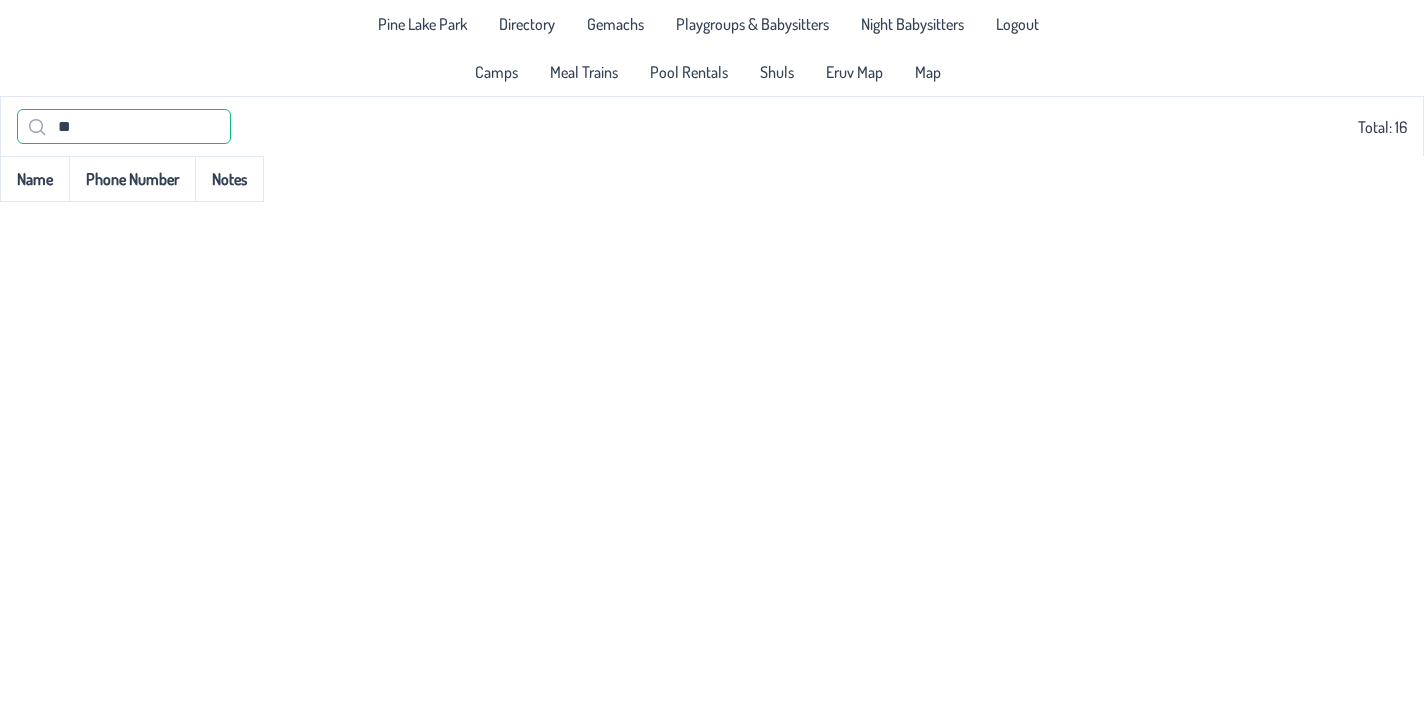 type on "*" 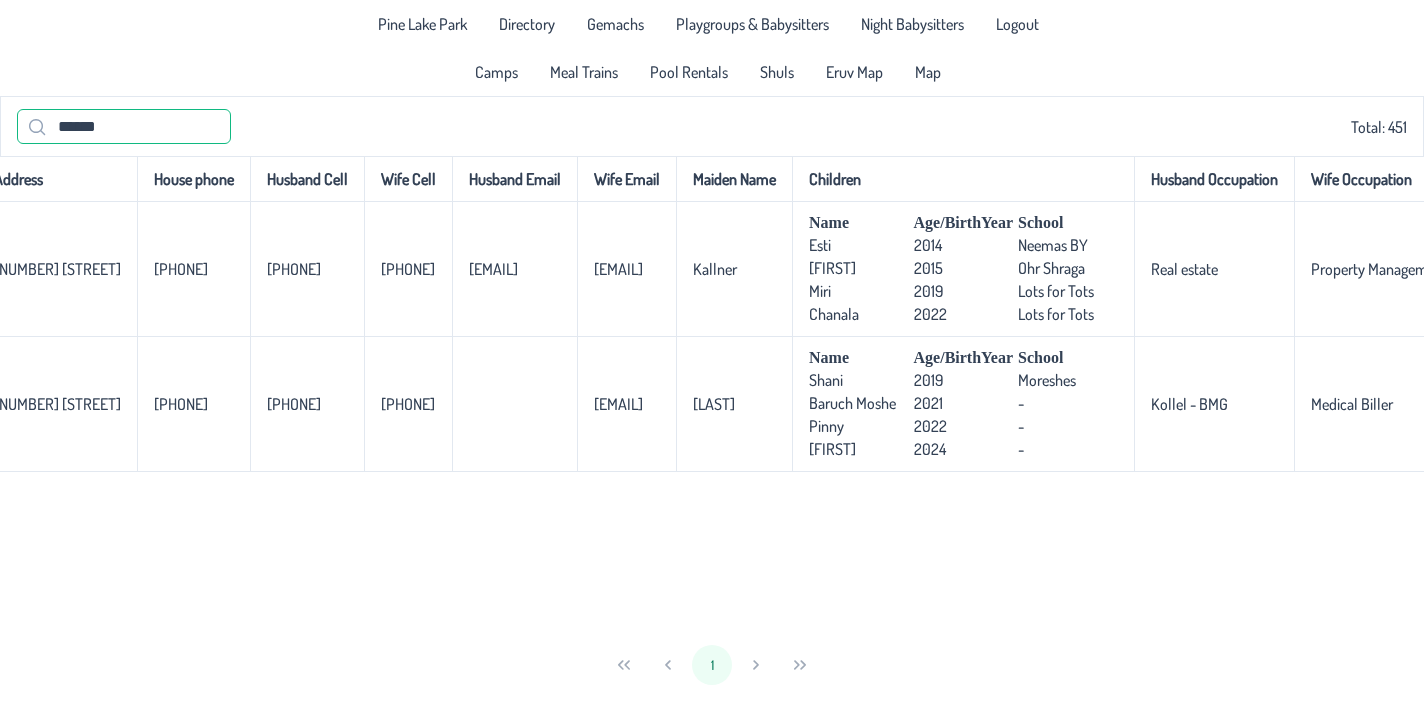 scroll, scrollTop: 0, scrollLeft: 373, axis: horizontal 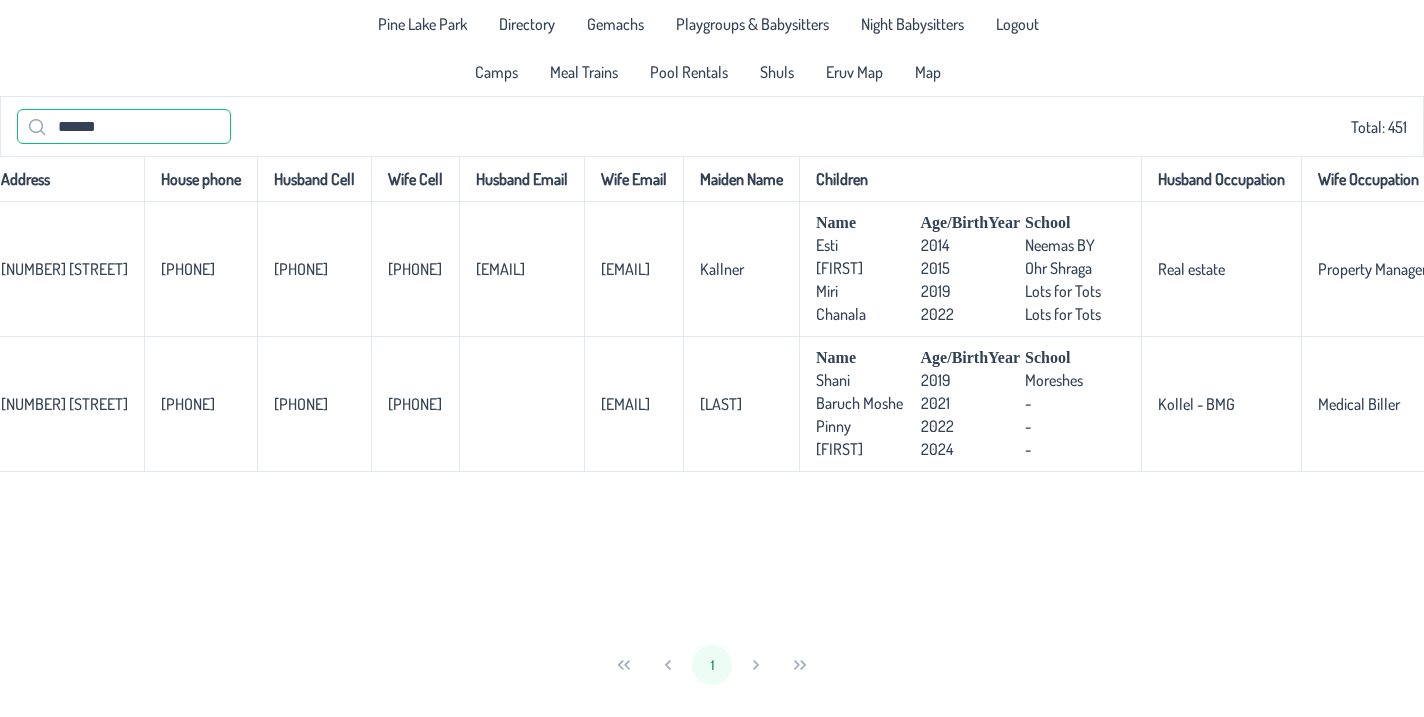 type on "******" 